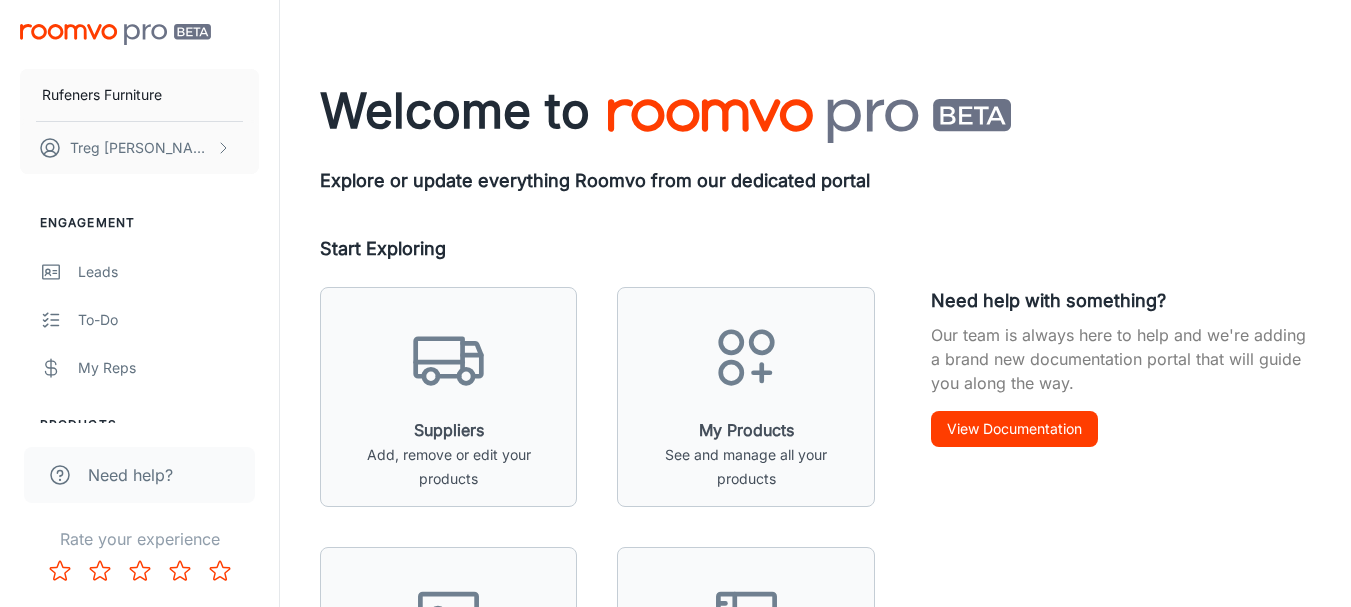 scroll, scrollTop: 100, scrollLeft: 0, axis: vertical 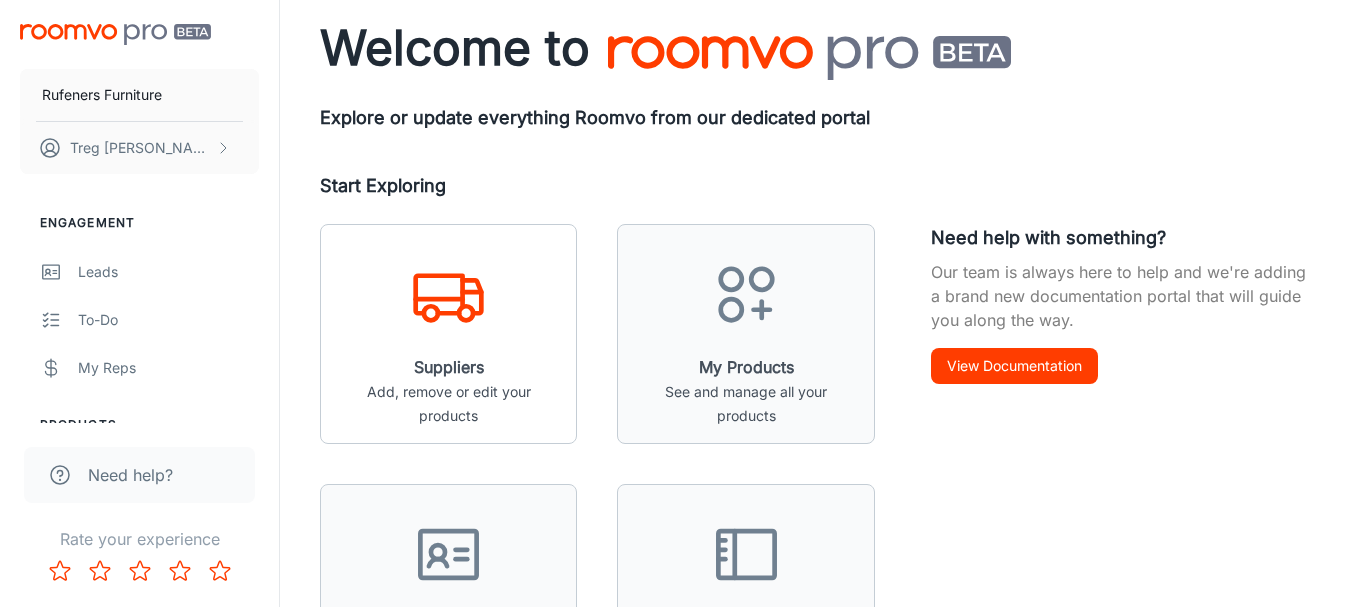 click on "Suppliers Add, remove or edit your products" at bounding box center [448, 342] 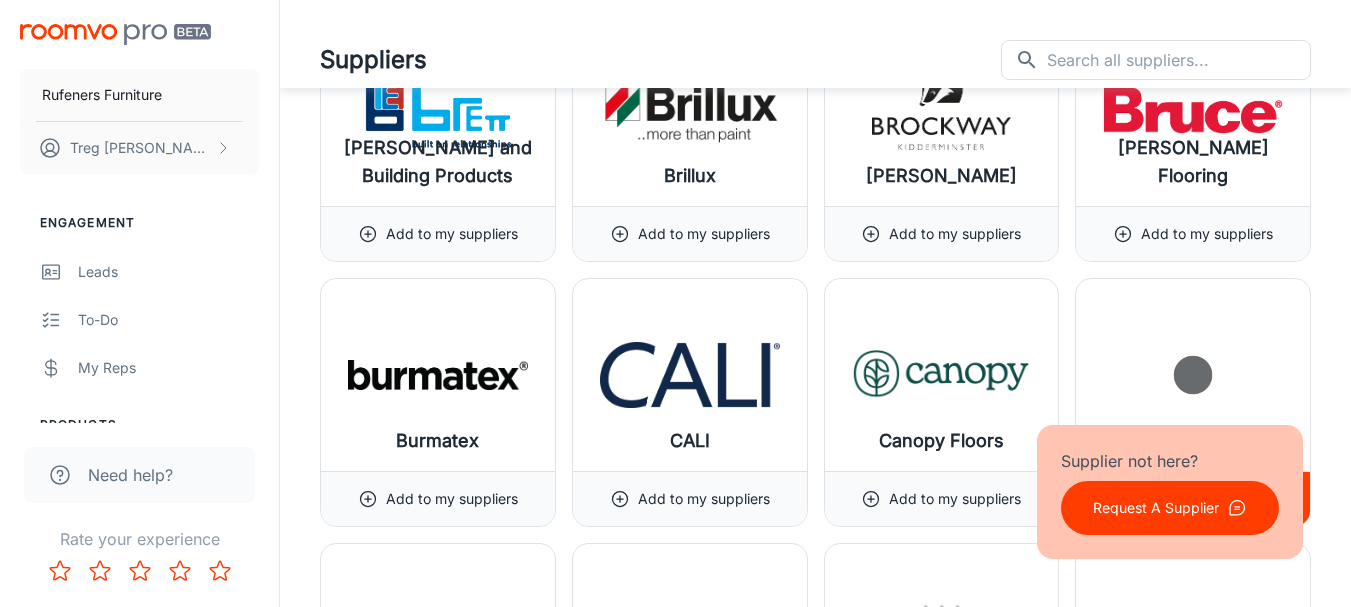 scroll, scrollTop: 5000, scrollLeft: 0, axis: vertical 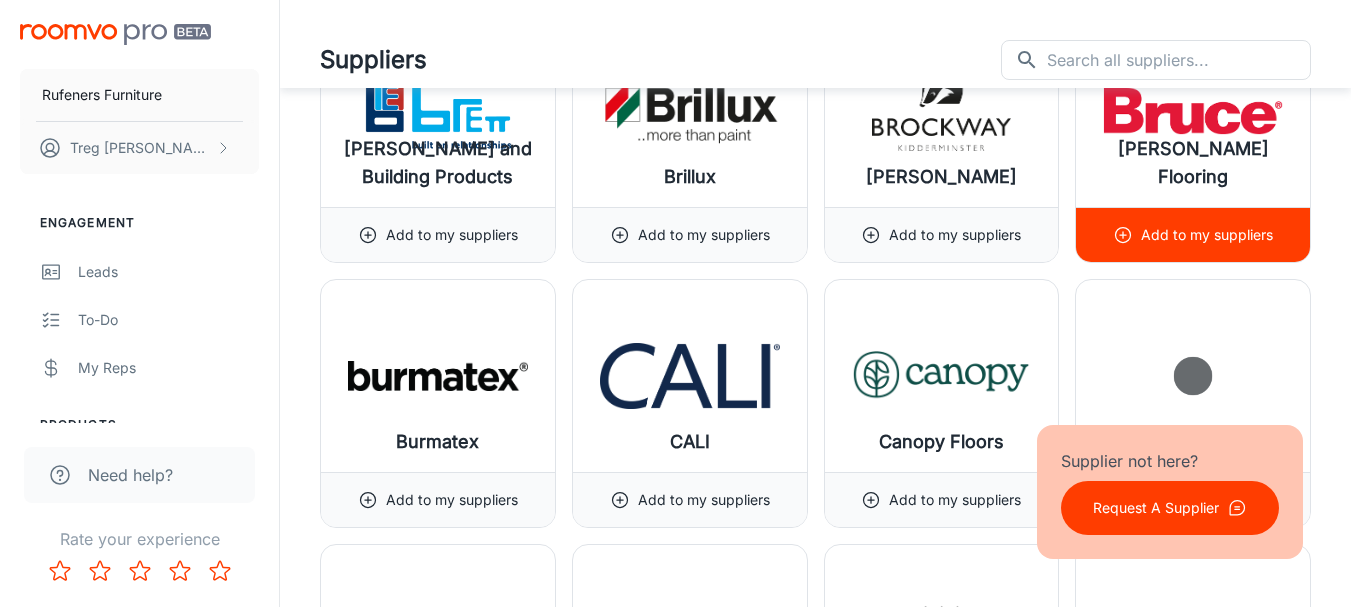 click on "Add to my suppliers" at bounding box center (1207, 235) 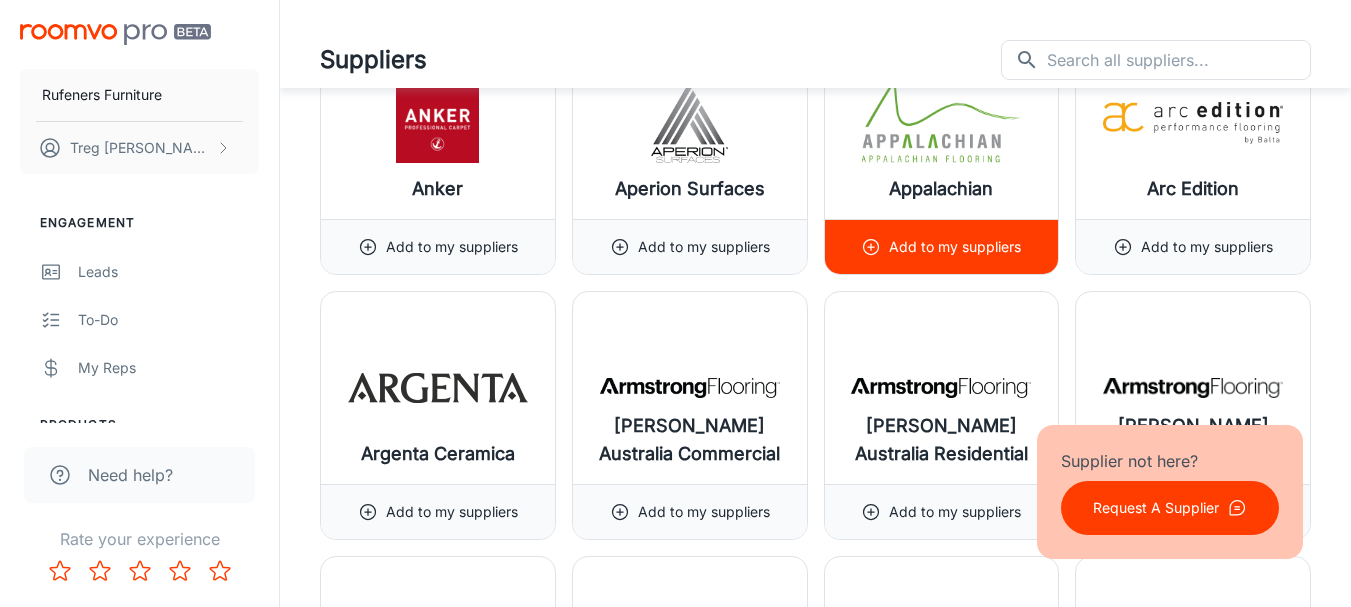 scroll, scrollTop: 3000, scrollLeft: 0, axis: vertical 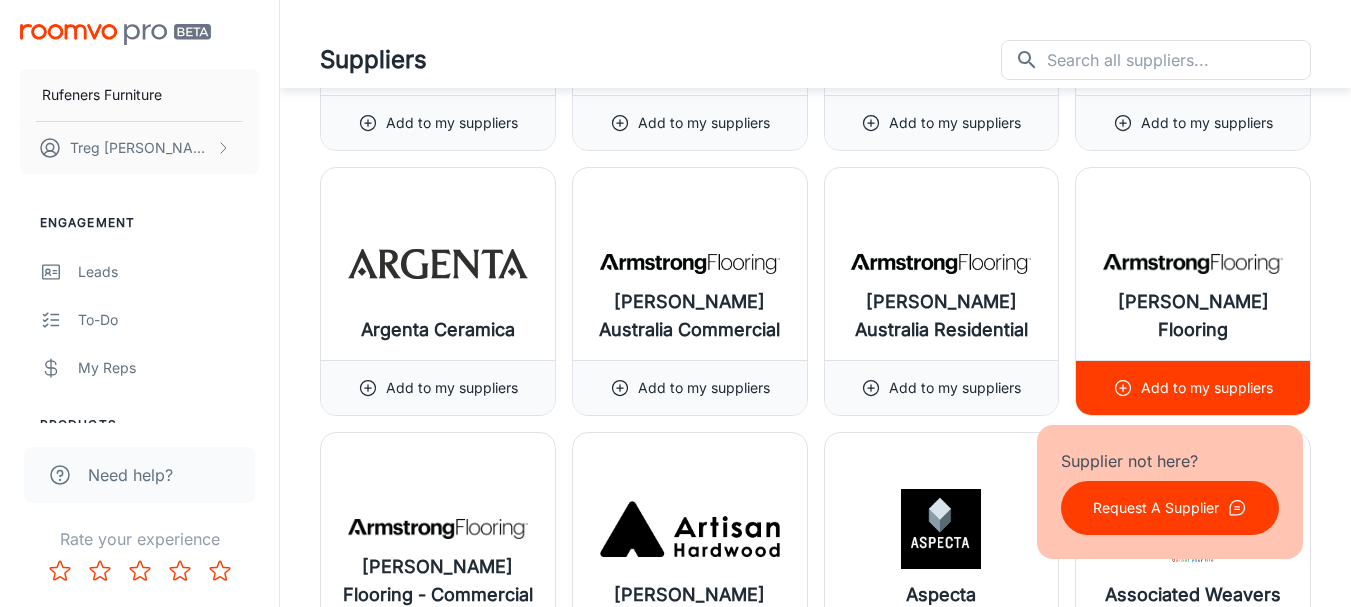click on "Add to my suppliers" at bounding box center (1193, 388) 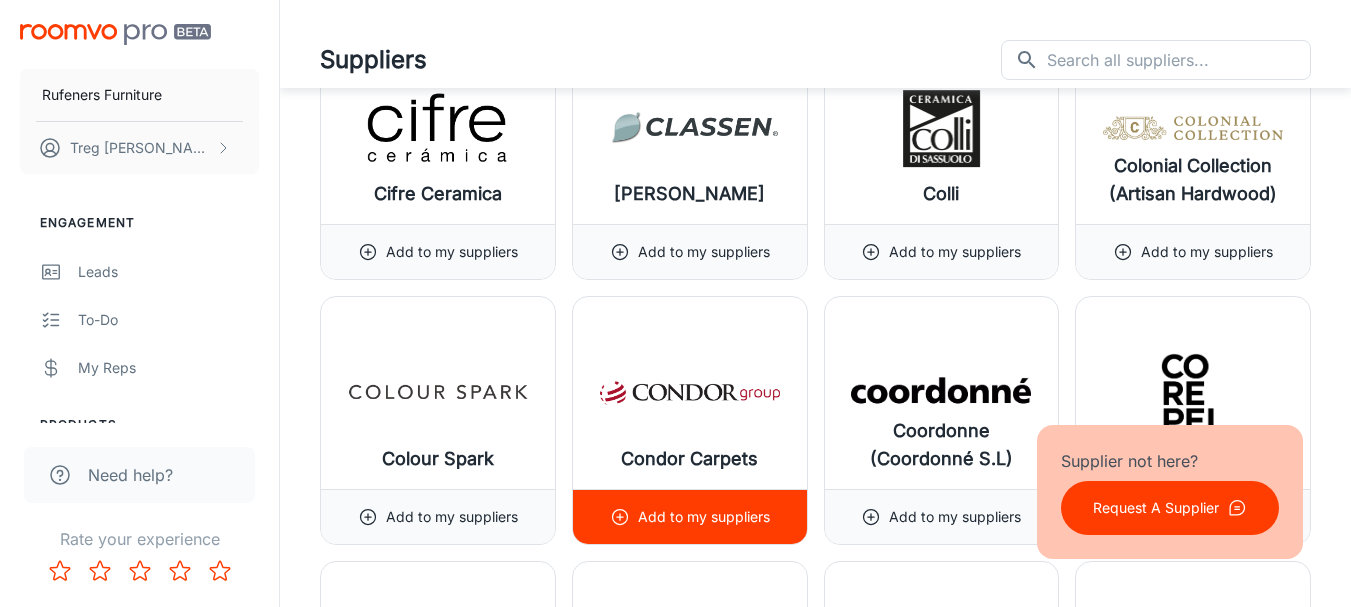 scroll, scrollTop: 7200, scrollLeft: 0, axis: vertical 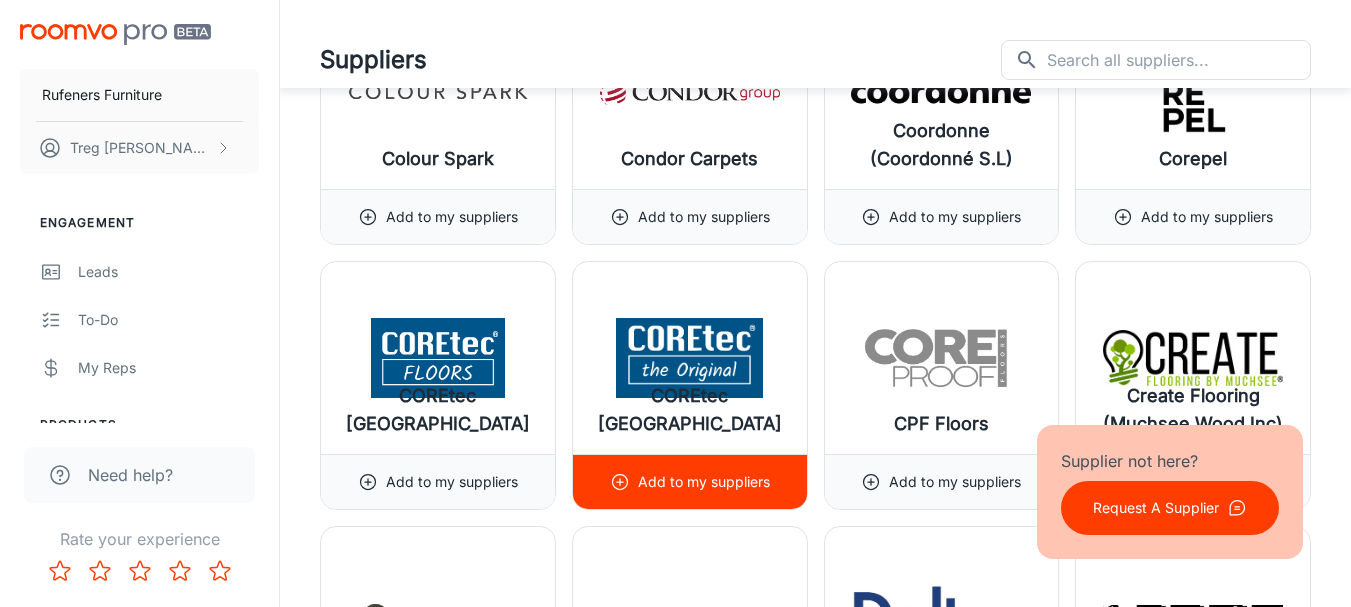 click on "Add to my suppliers" at bounding box center [690, 482] 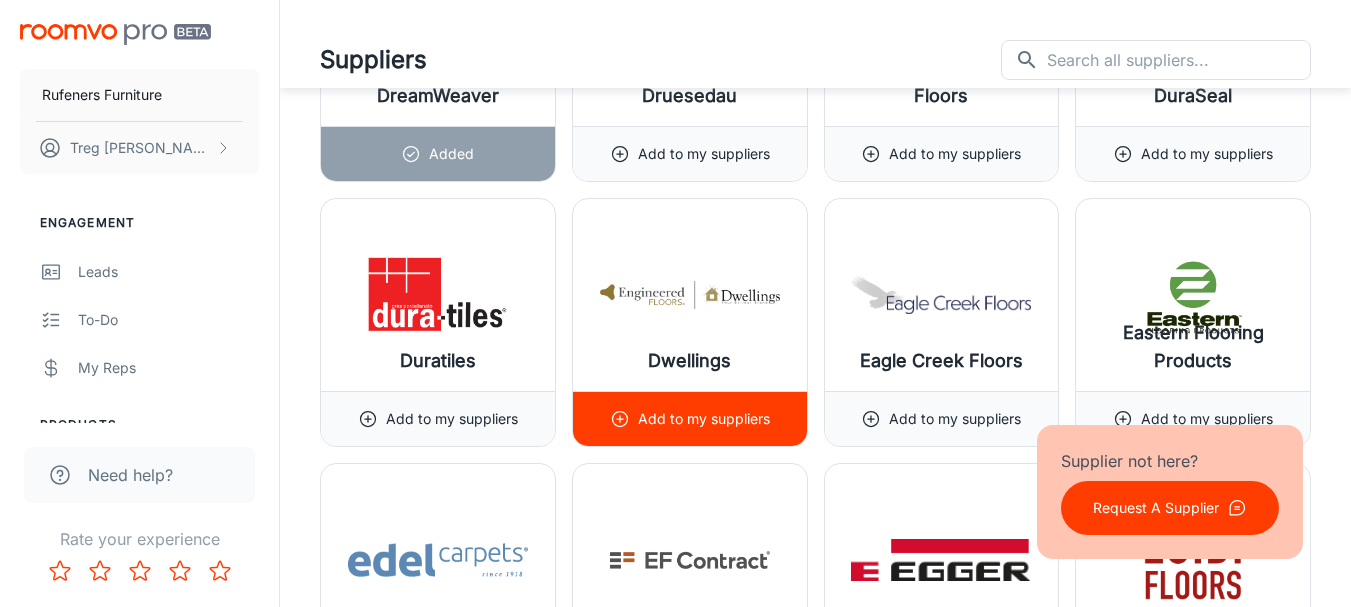 scroll, scrollTop: 8600, scrollLeft: 0, axis: vertical 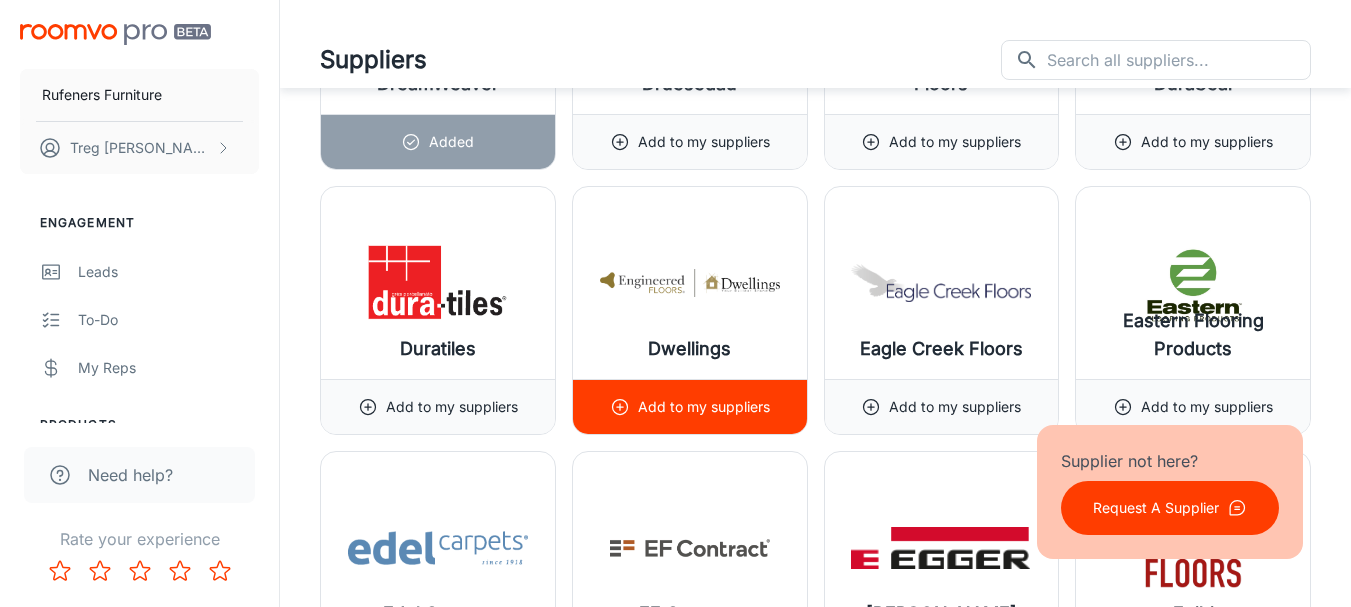 click on "Add to my suppliers" at bounding box center (704, 407) 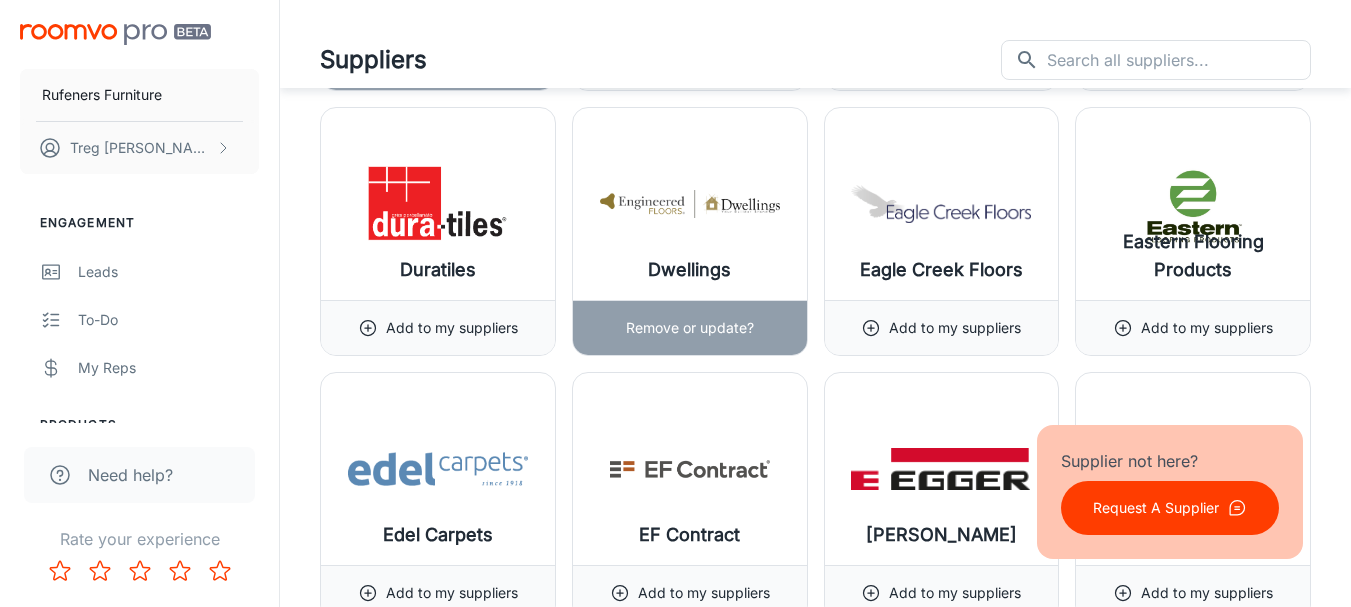 scroll, scrollTop: 8800, scrollLeft: 0, axis: vertical 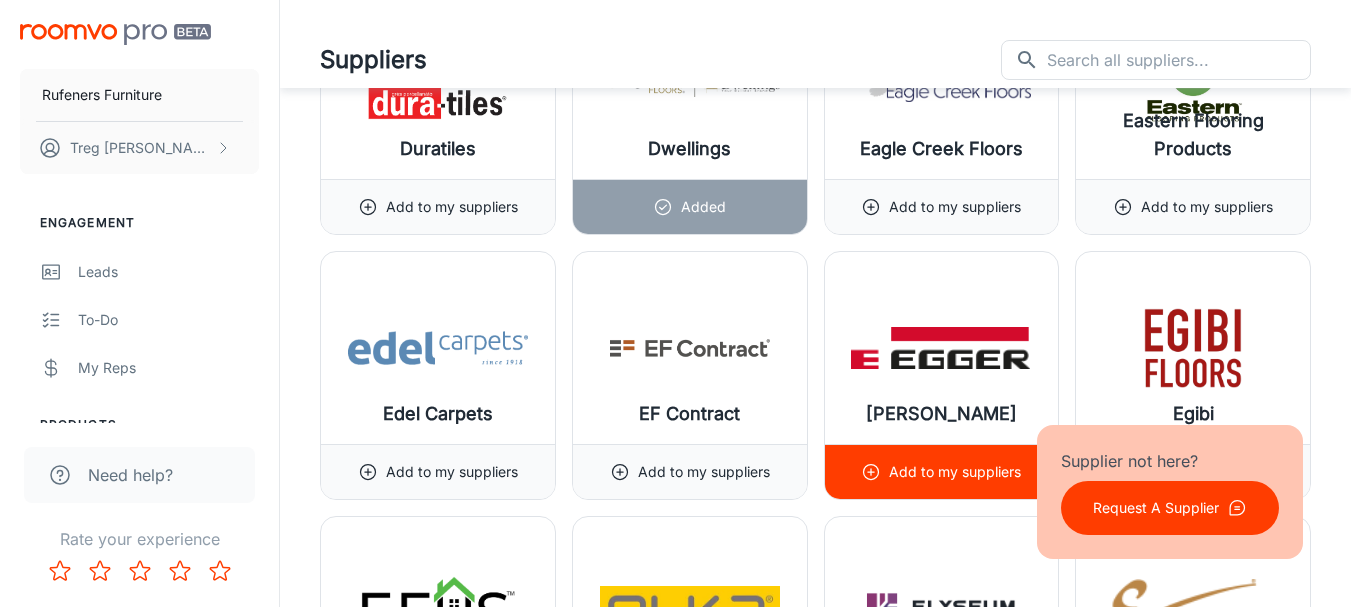 click on "Add to my suppliers" at bounding box center (955, 472) 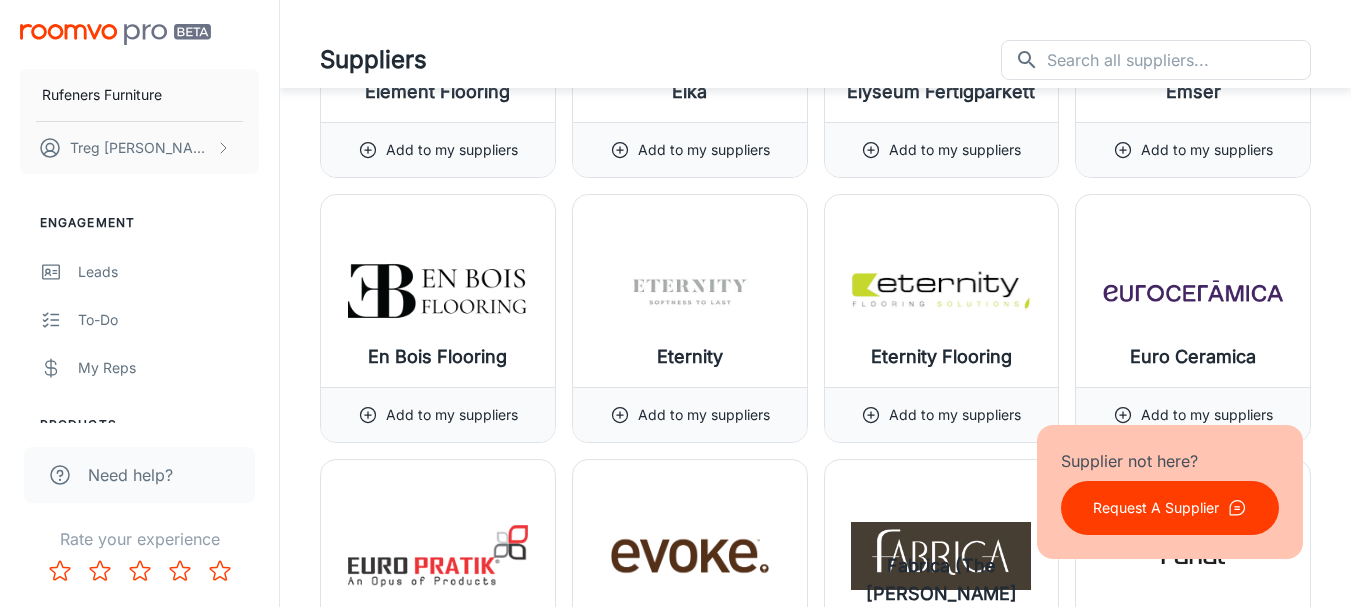 scroll, scrollTop: 9200, scrollLeft: 0, axis: vertical 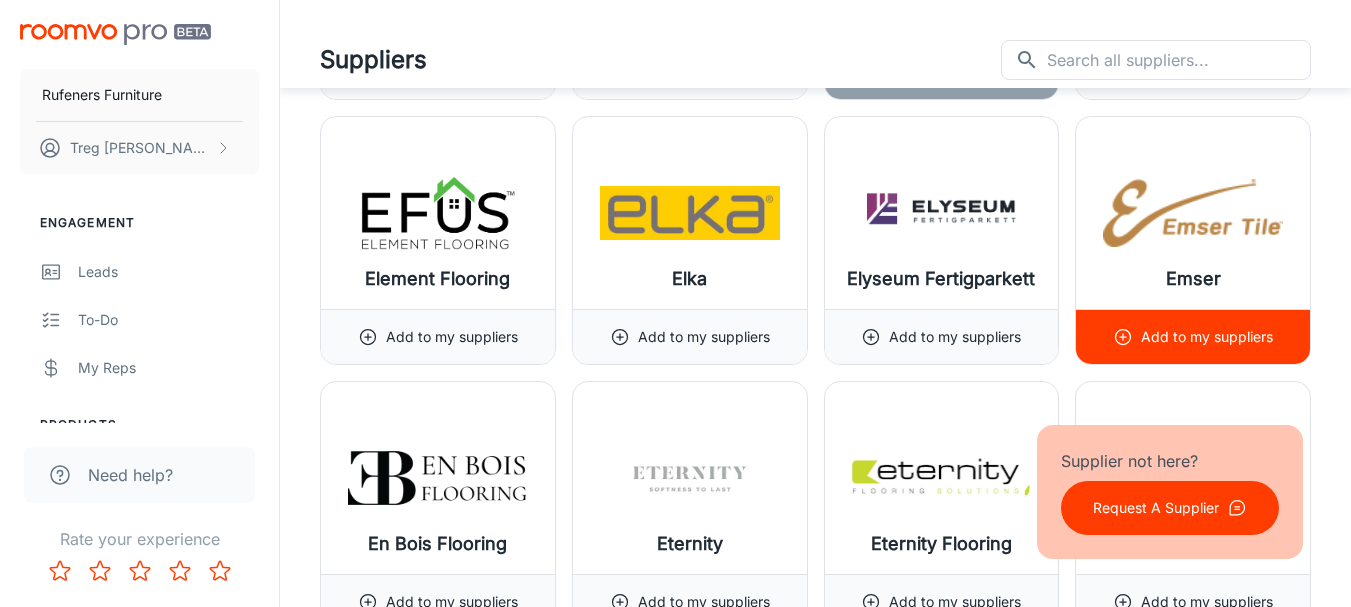 click on "Add to my suppliers" at bounding box center [1207, 337] 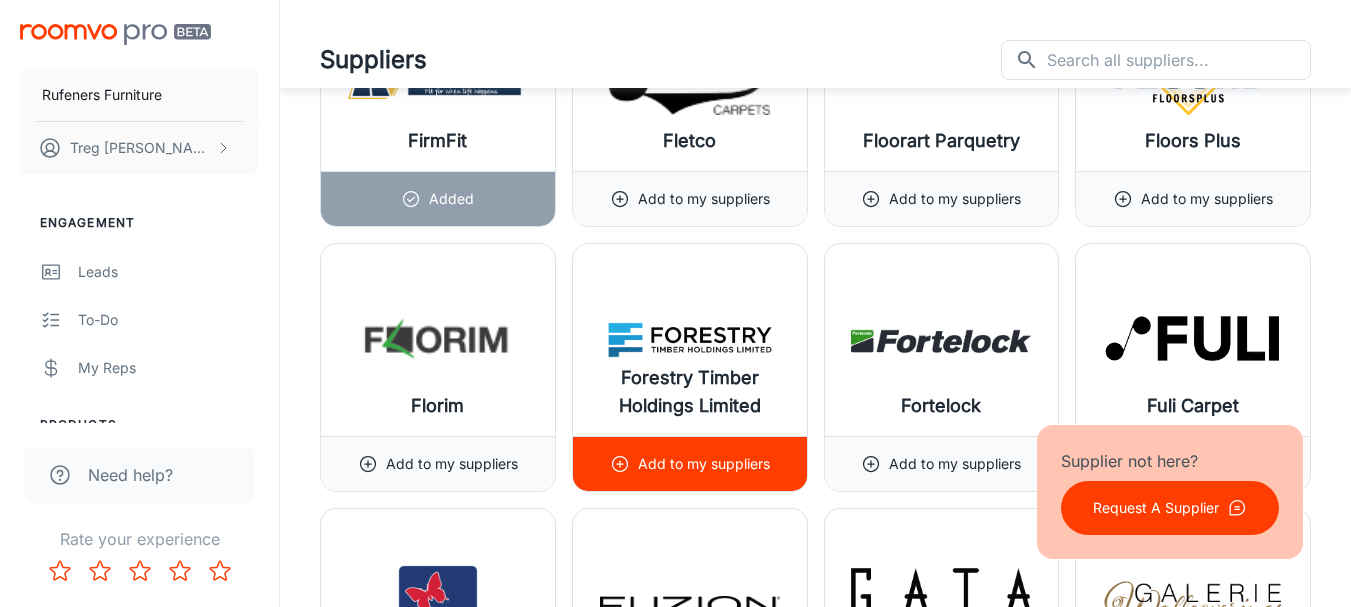 scroll, scrollTop: 10400, scrollLeft: 0, axis: vertical 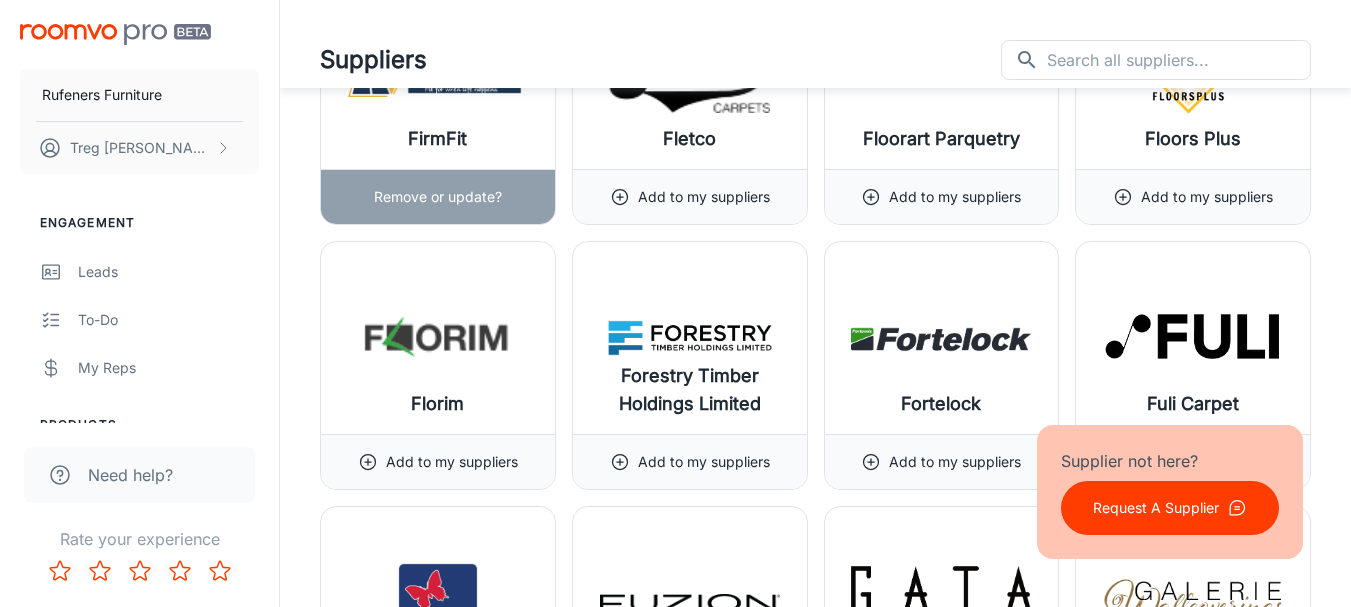 click on "Remove or update?" at bounding box center (438, 196) 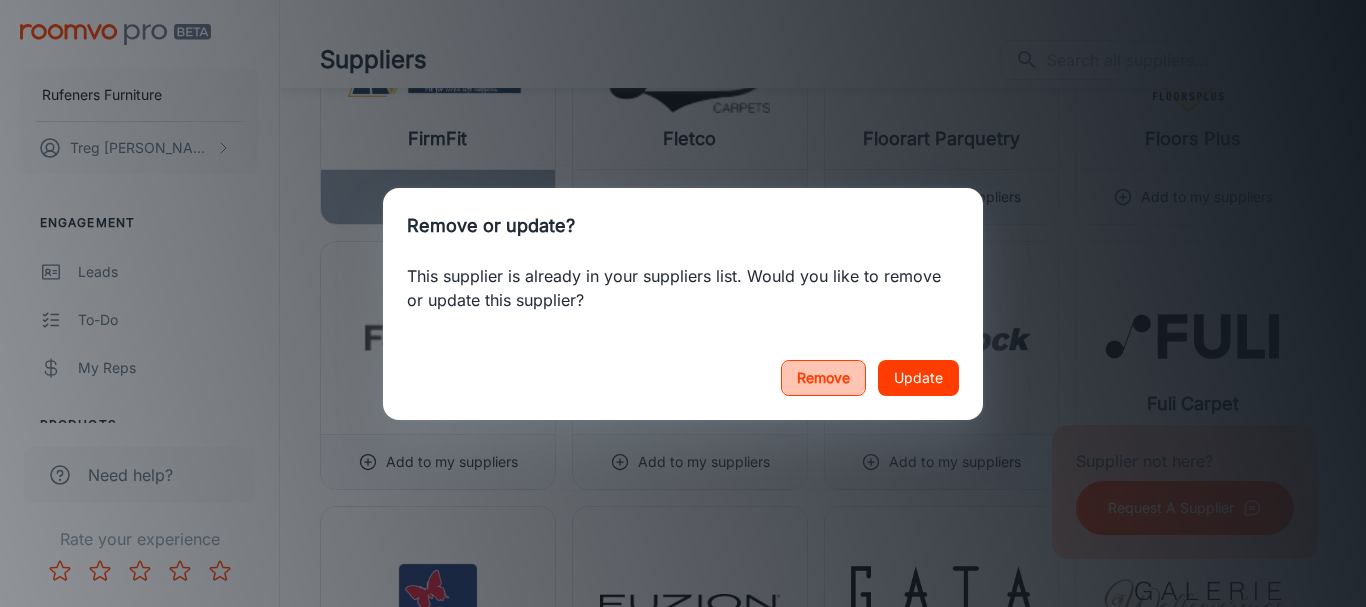 click on "Remove" at bounding box center (823, 378) 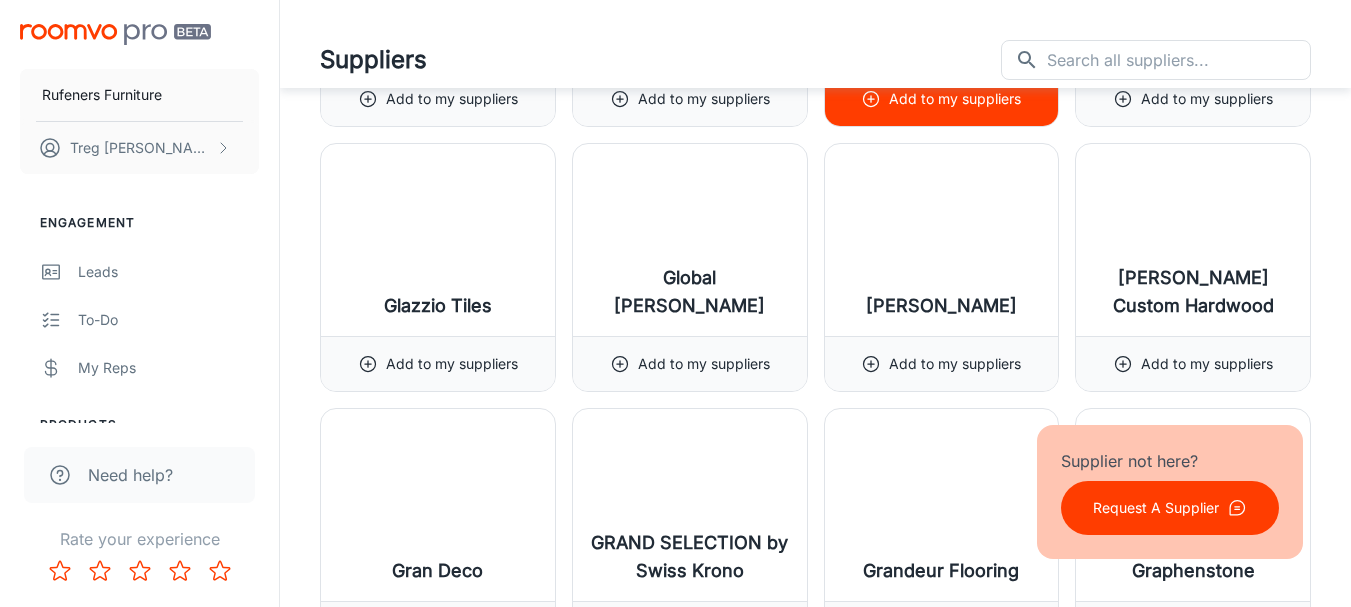 scroll, scrollTop: 11300, scrollLeft: 0, axis: vertical 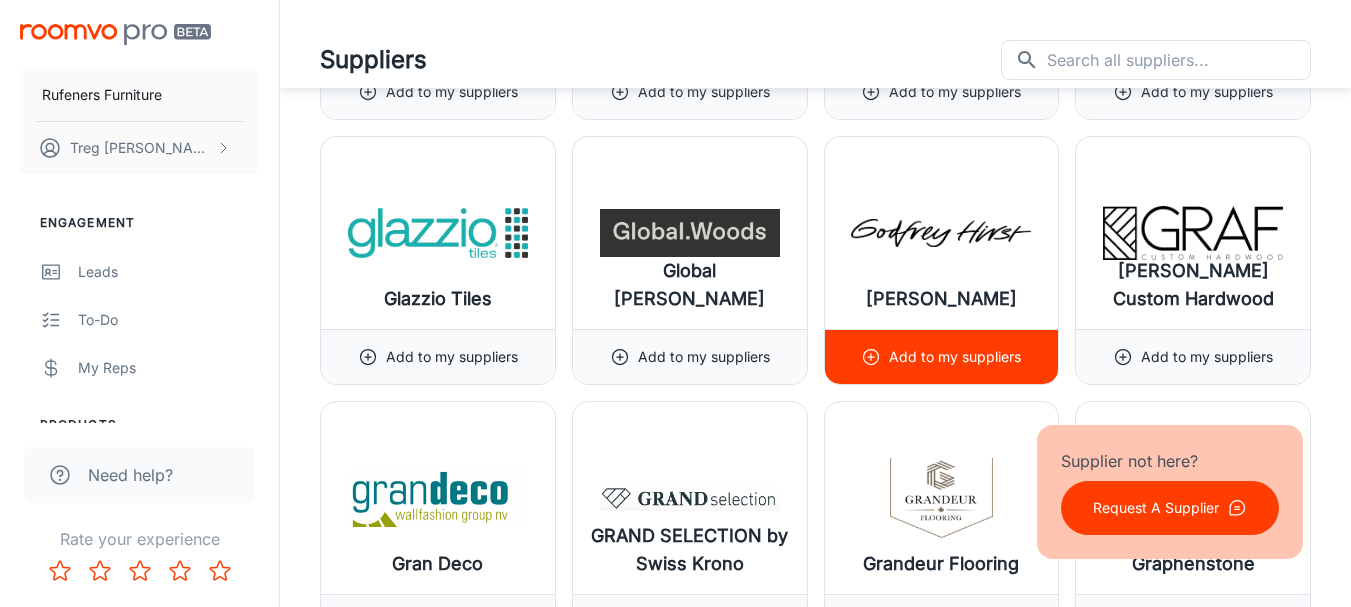 click on "Add to my suppliers" at bounding box center [941, 357] 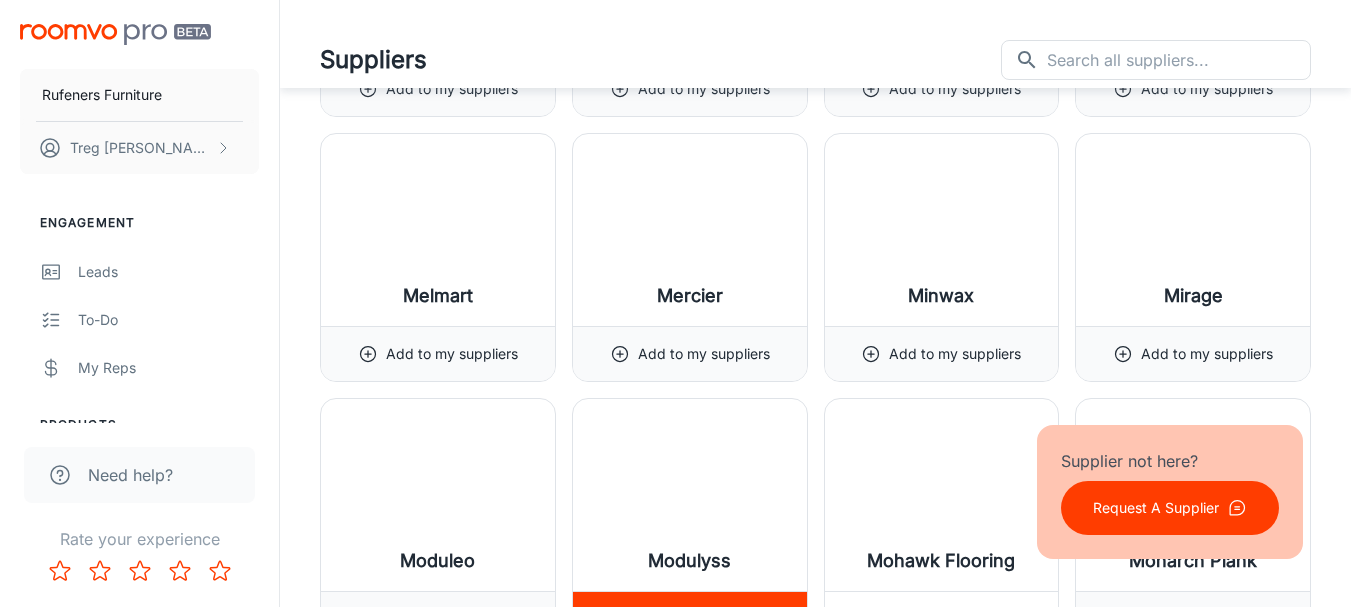 scroll, scrollTop: 16700, scrollLeft: 0, axis: vertical 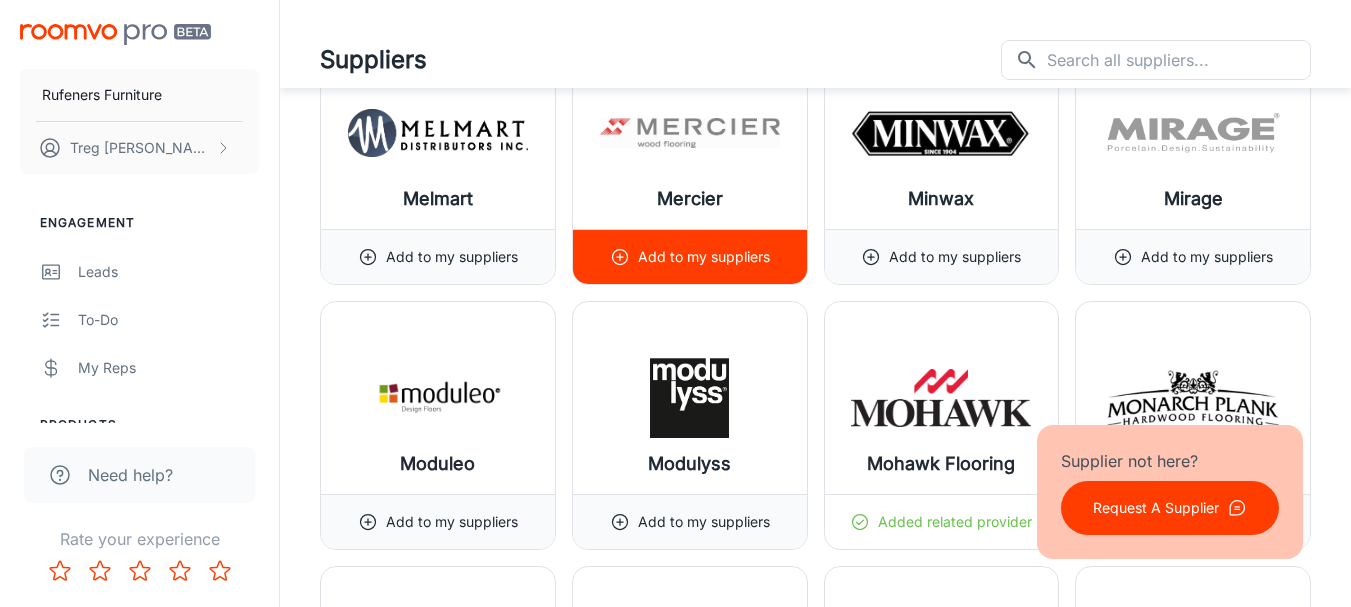 click on "Add to my suppliers" at bounding box center [690, 257] 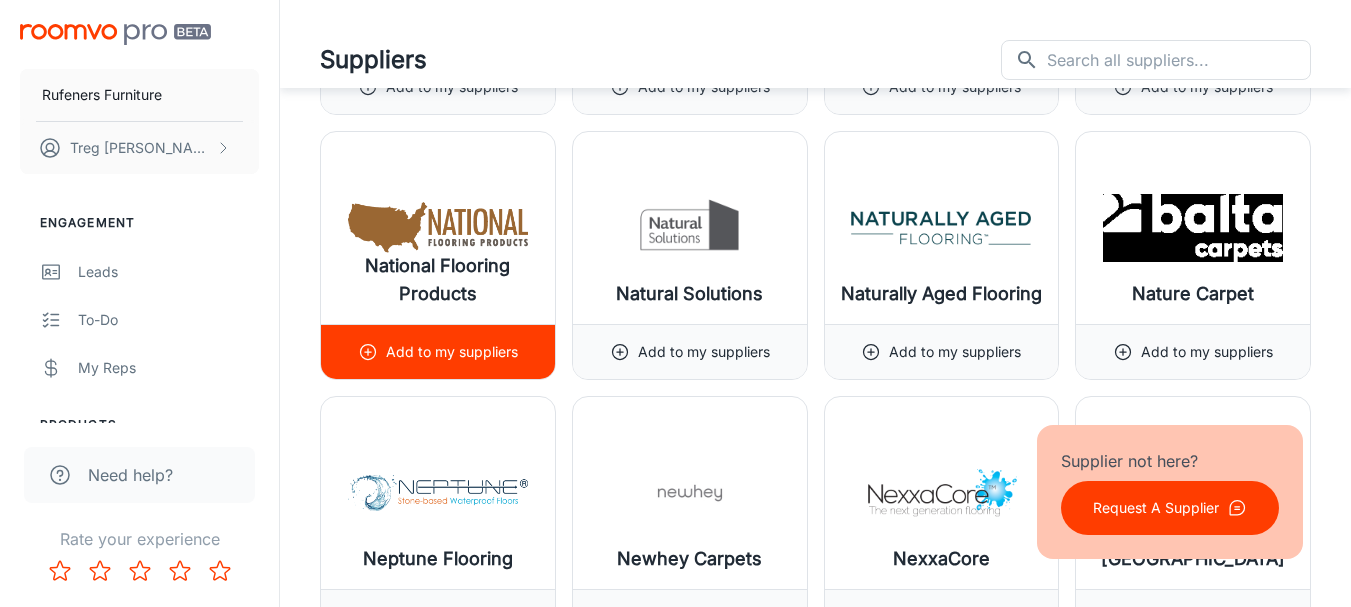 scroll, scrollTop: 17600, scrollLeft: 0, axis: vertical 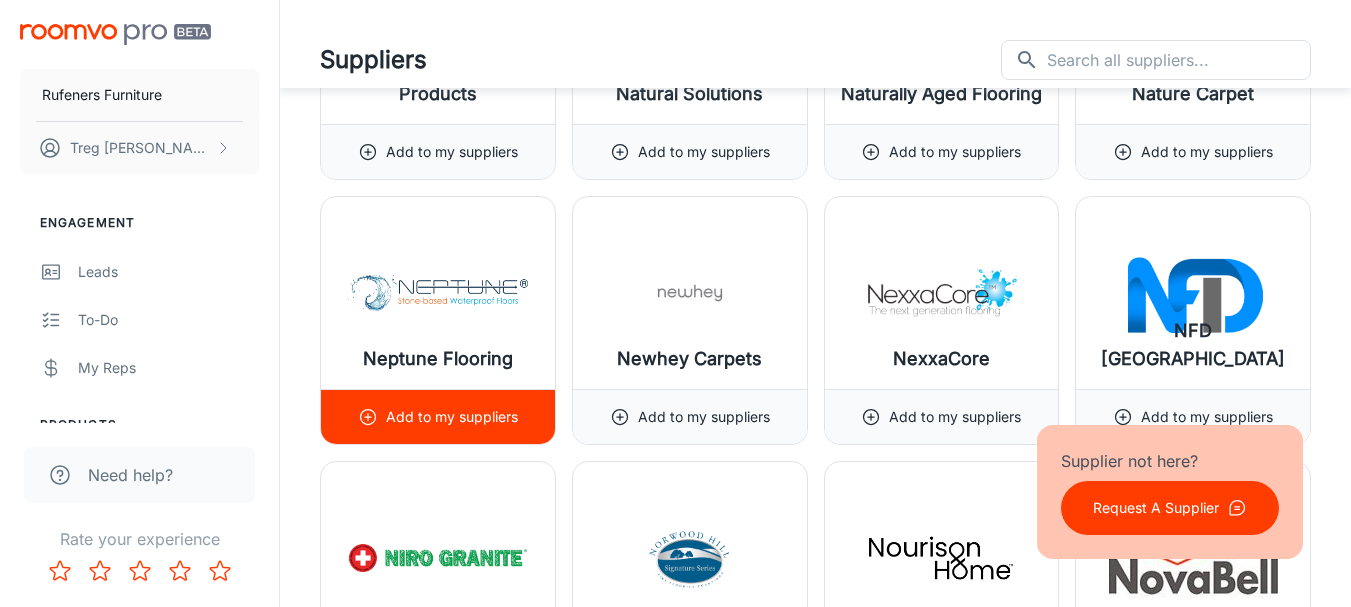 click on "Add to my suppliers" at bounding box center [438, 417] 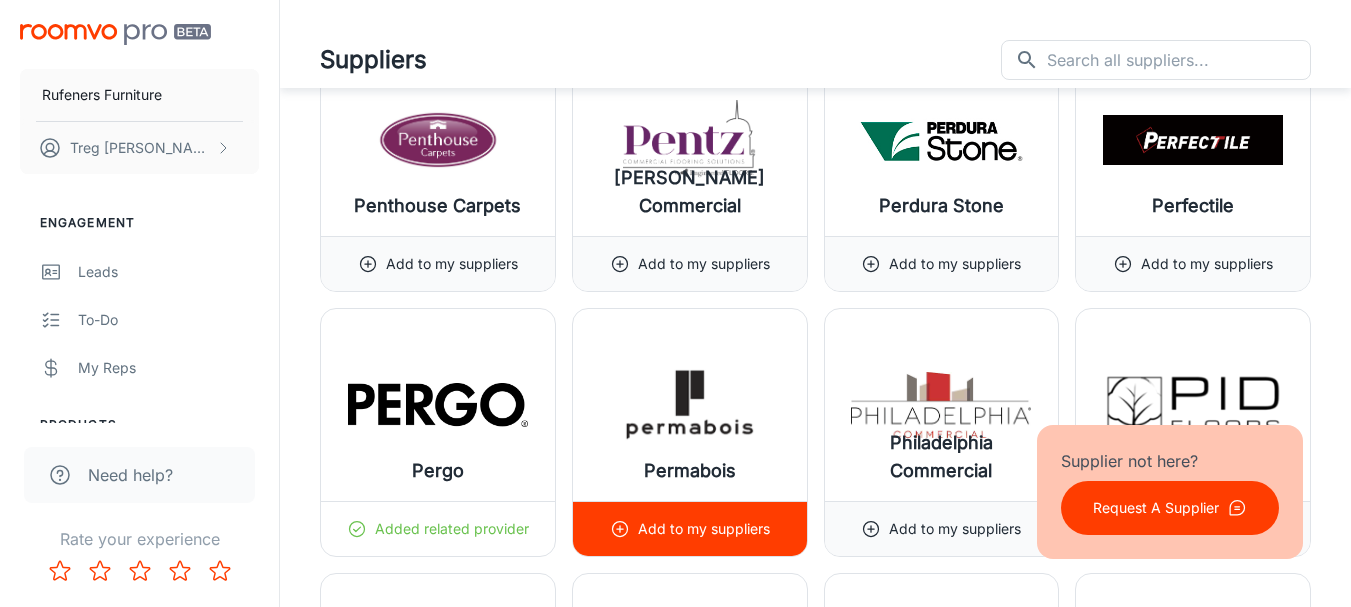 scroll, scrollTop: 19100, scrollLeft: 0, axis: vertical 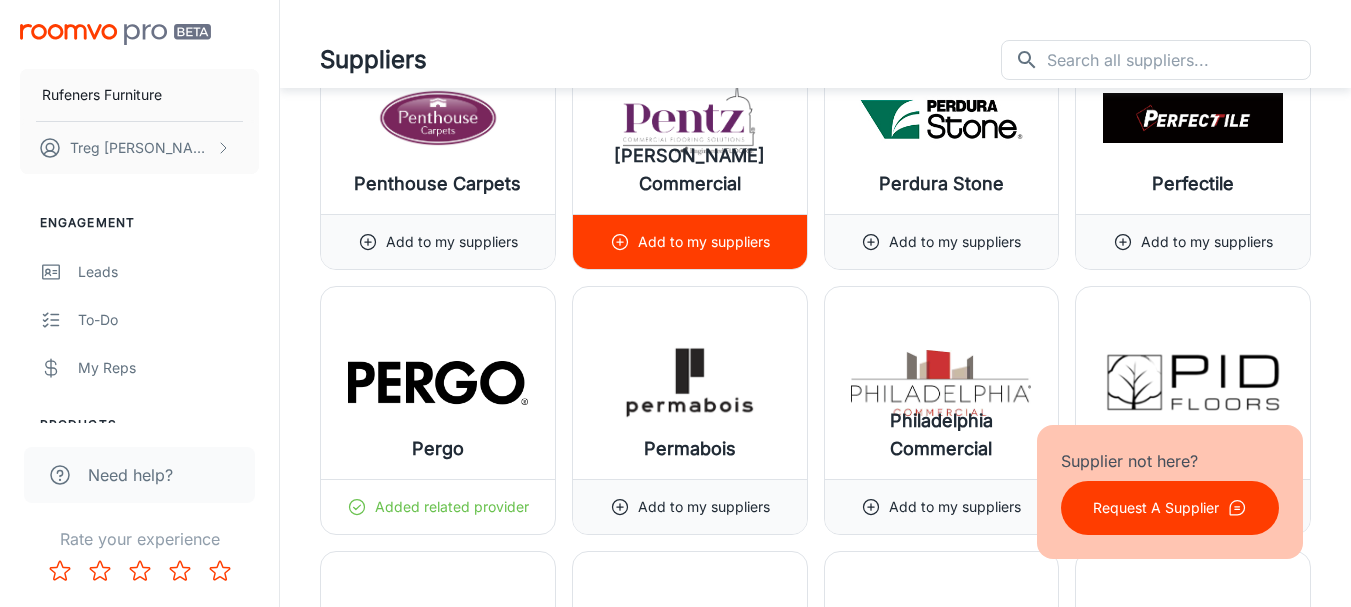 click on "Add to my suppliers" at bounding box center [704, 242] 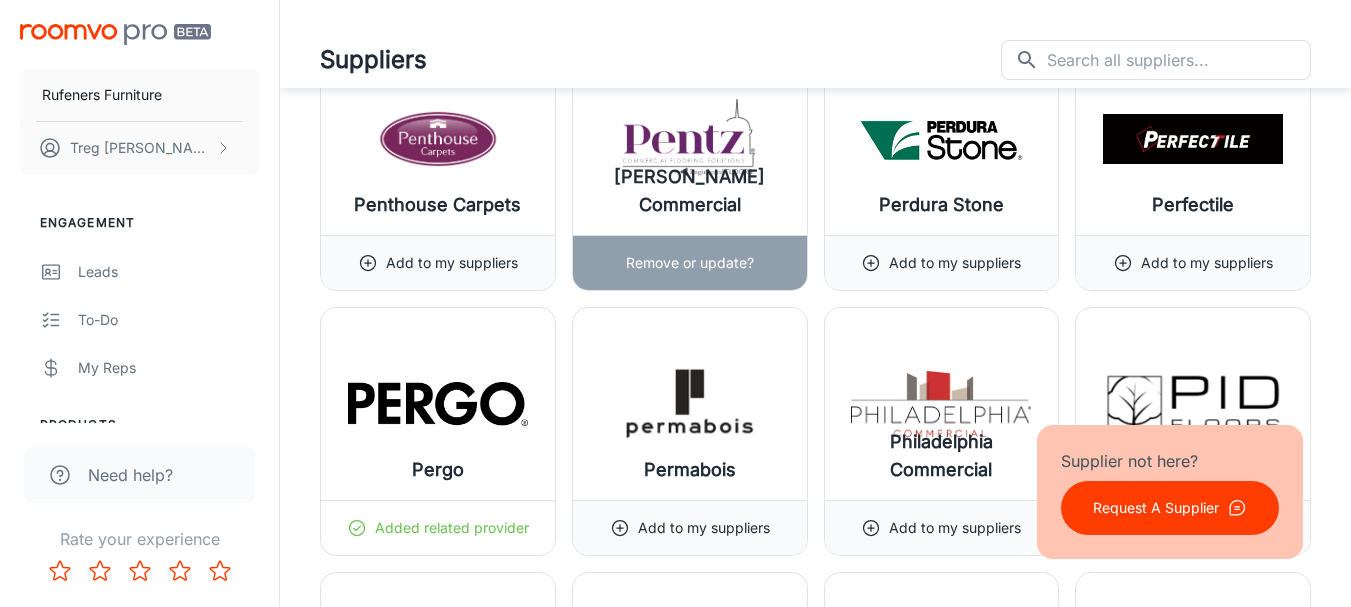 scroll, scrollTop: 19200, scrollLeft: 0, axis: vertical 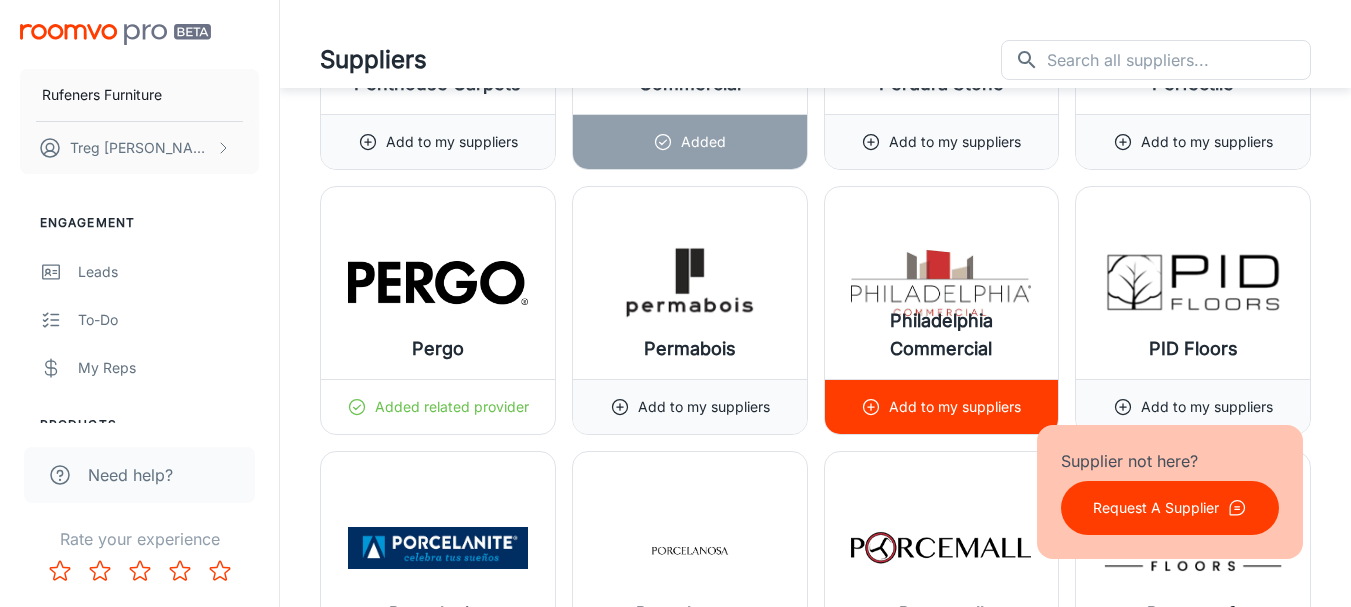 click on "Add to my suppliers" at bounding box center [955, 407] 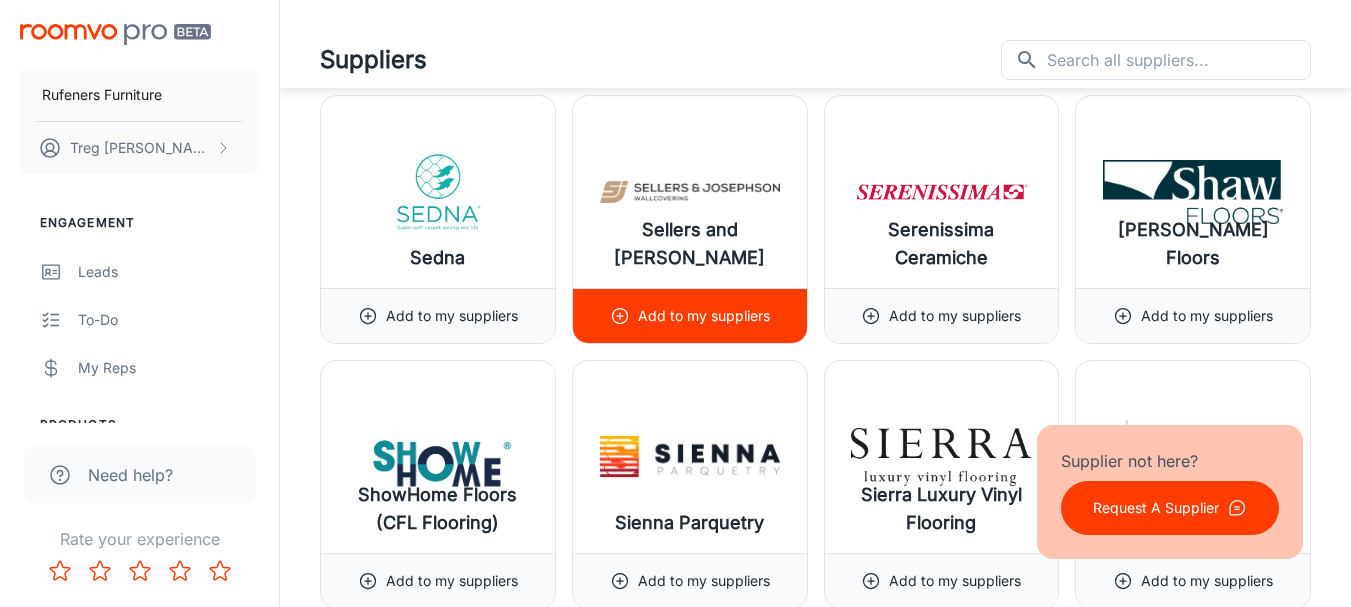 scroll, scrollTop: 21000, scrollLeft: 0, axis: vertical 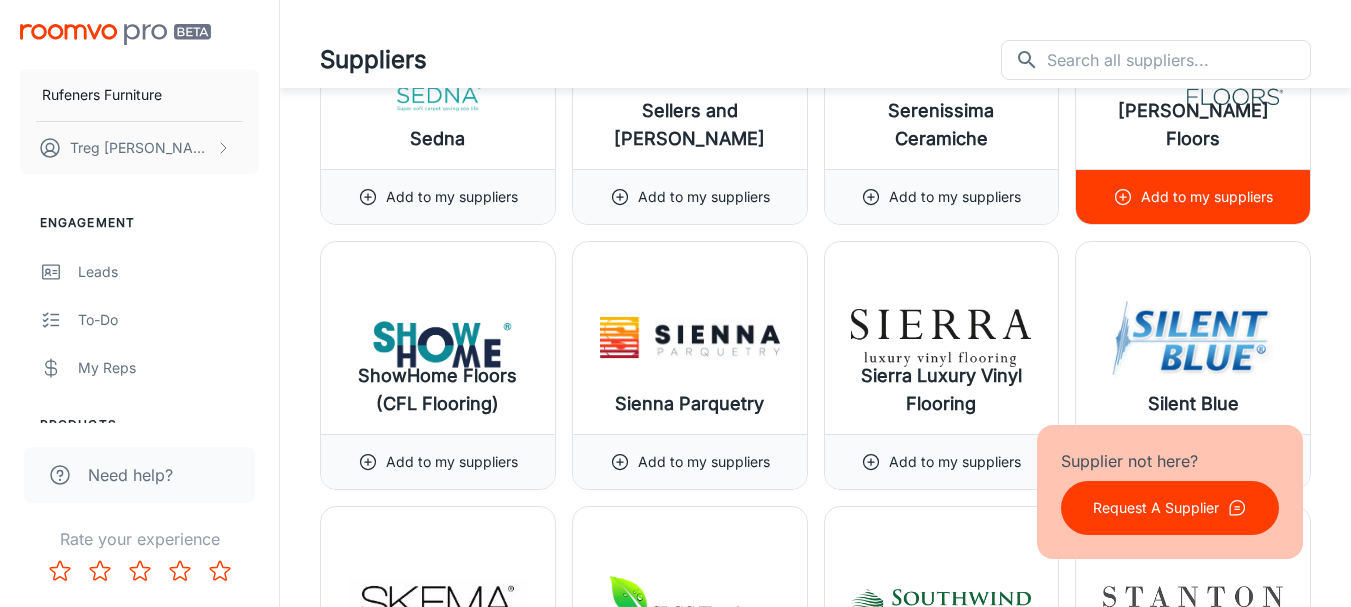 click on "Add to my suppliers" at bounding box center (1193, 197) 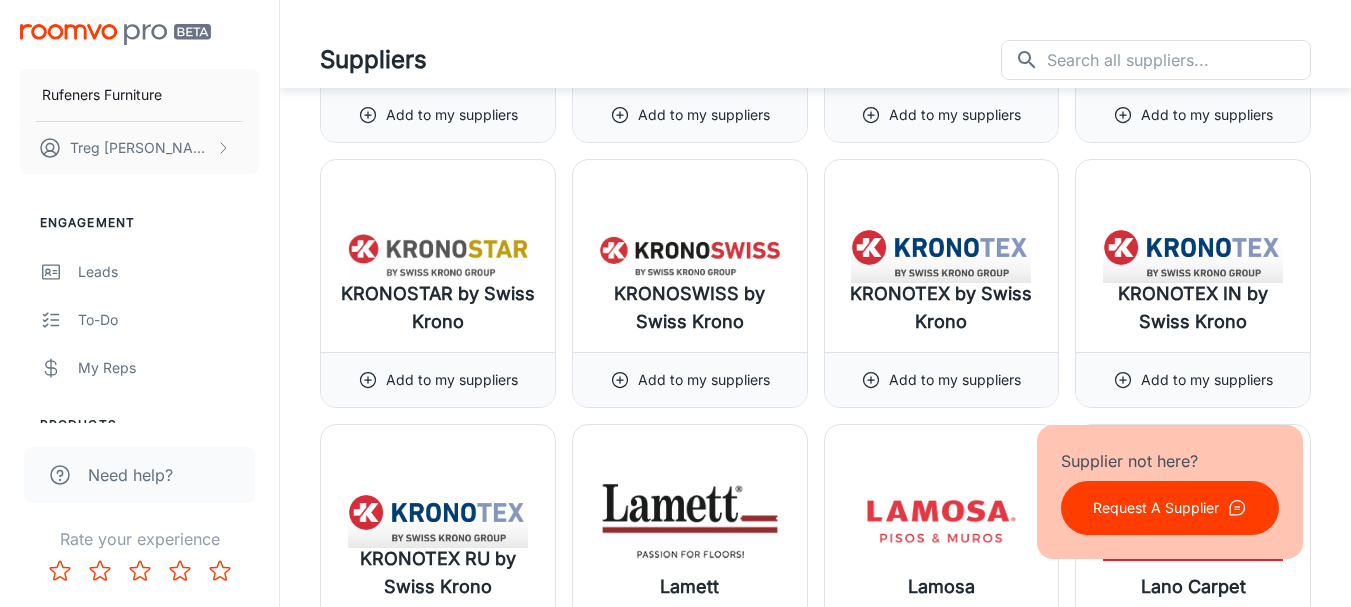 scroll, scrollTop: 13795, scrollLeft: 0, axis: vertical 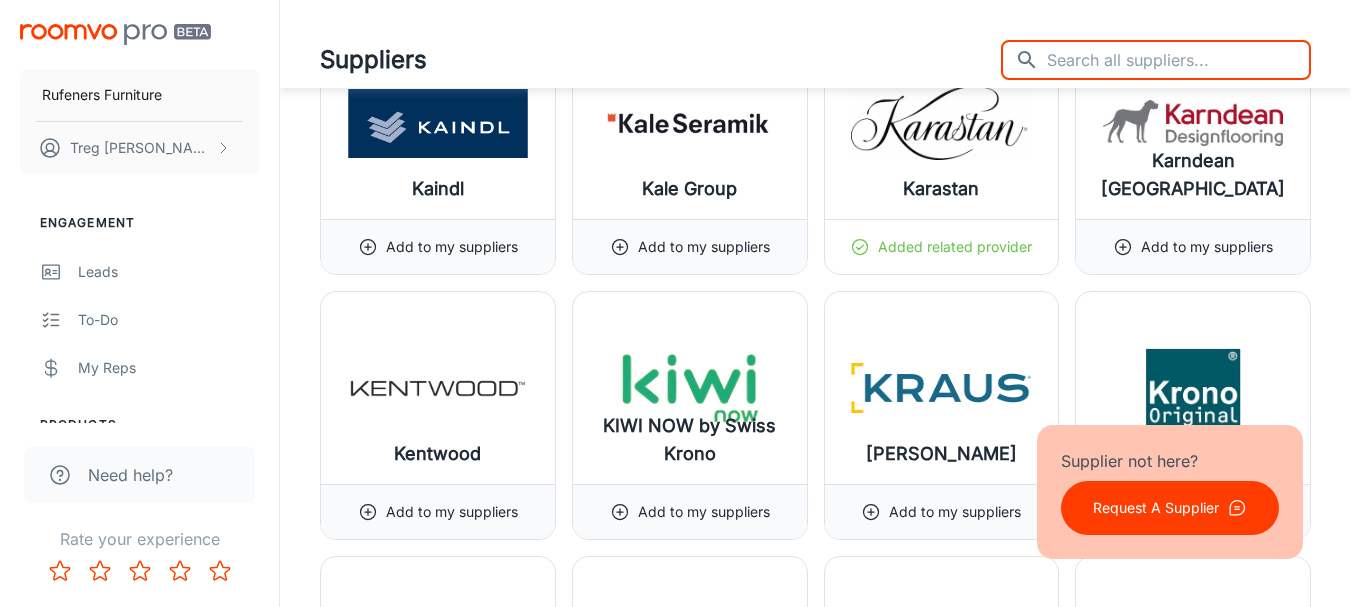 click at bounding box center (1179, 60) 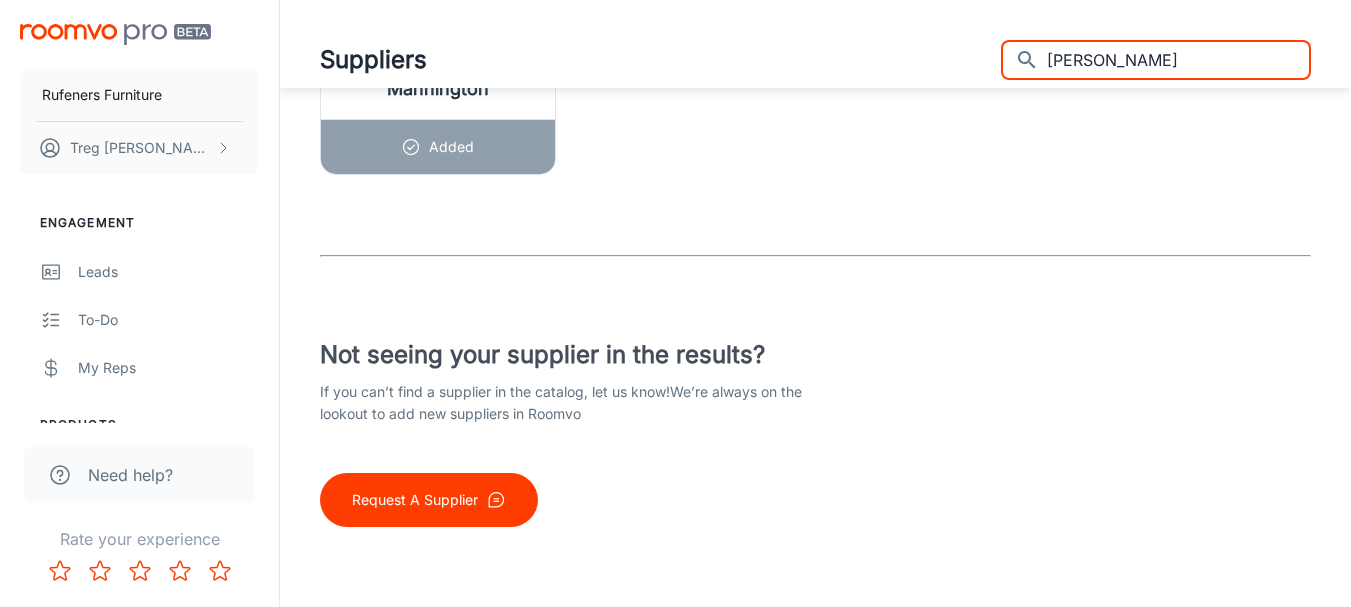 scroll, scrollTop: 939, scrollLeft: 0, axis: vertical 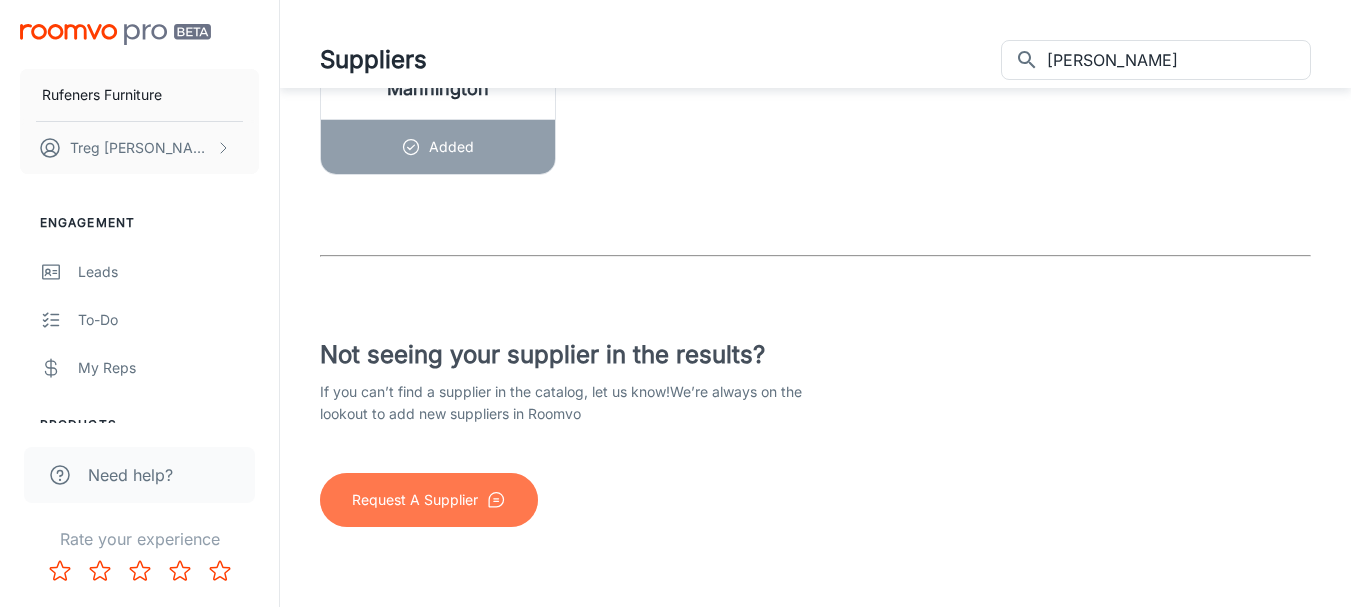 click on "Request A Supplier" at bounding box center (415, 500) 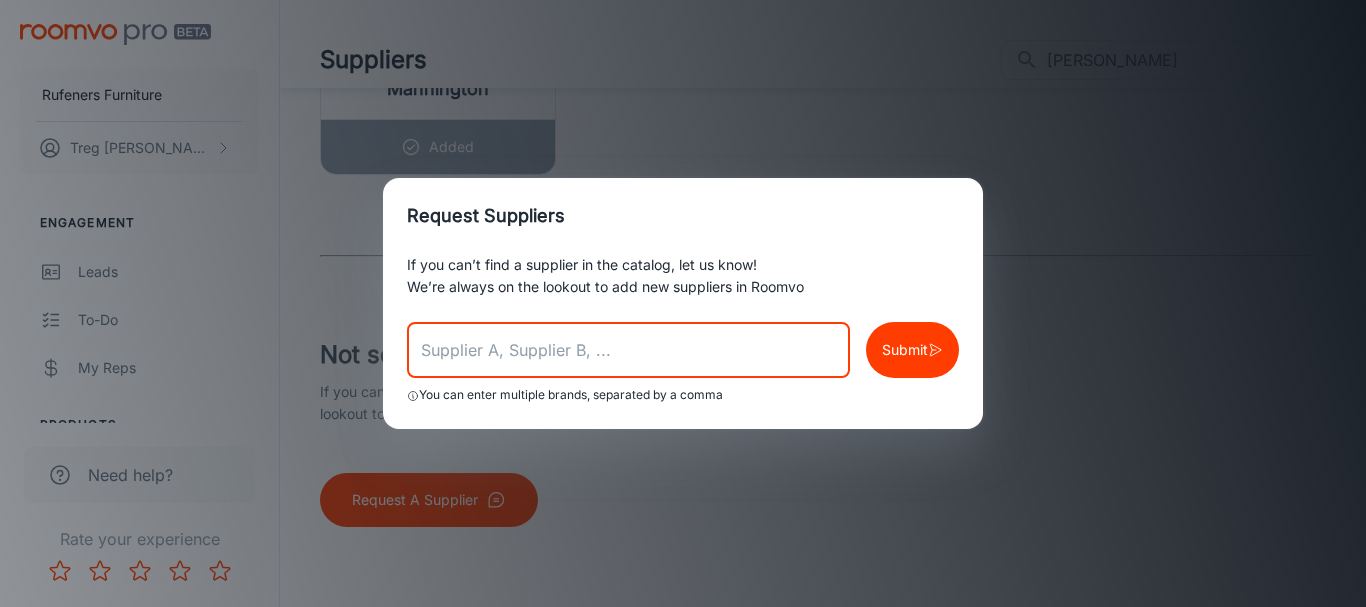 click at bounding box center (628, 350) 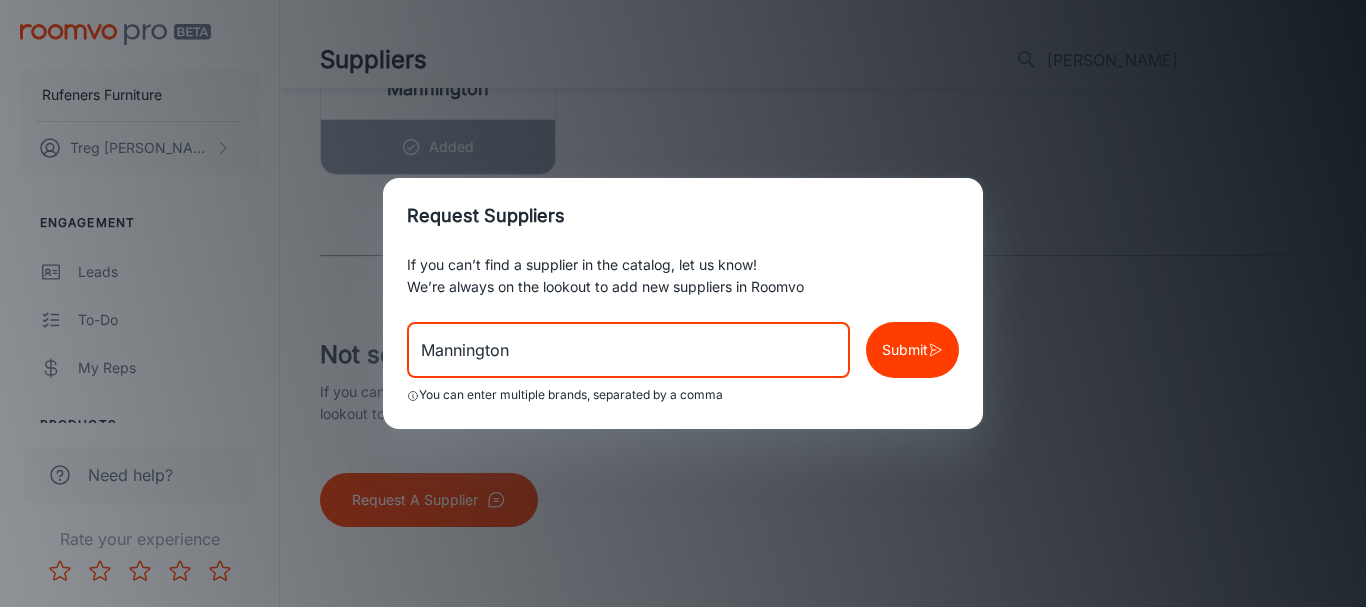 type on "Mannington" 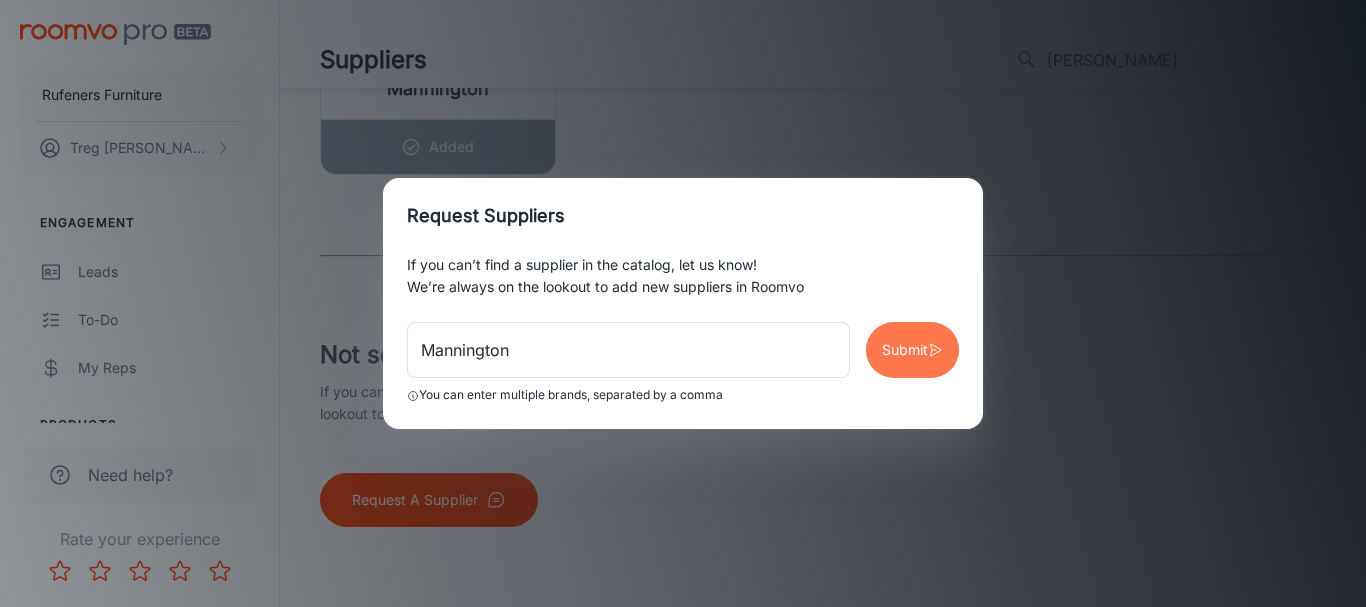 click on "Submit" at bounding box center [912, 350] 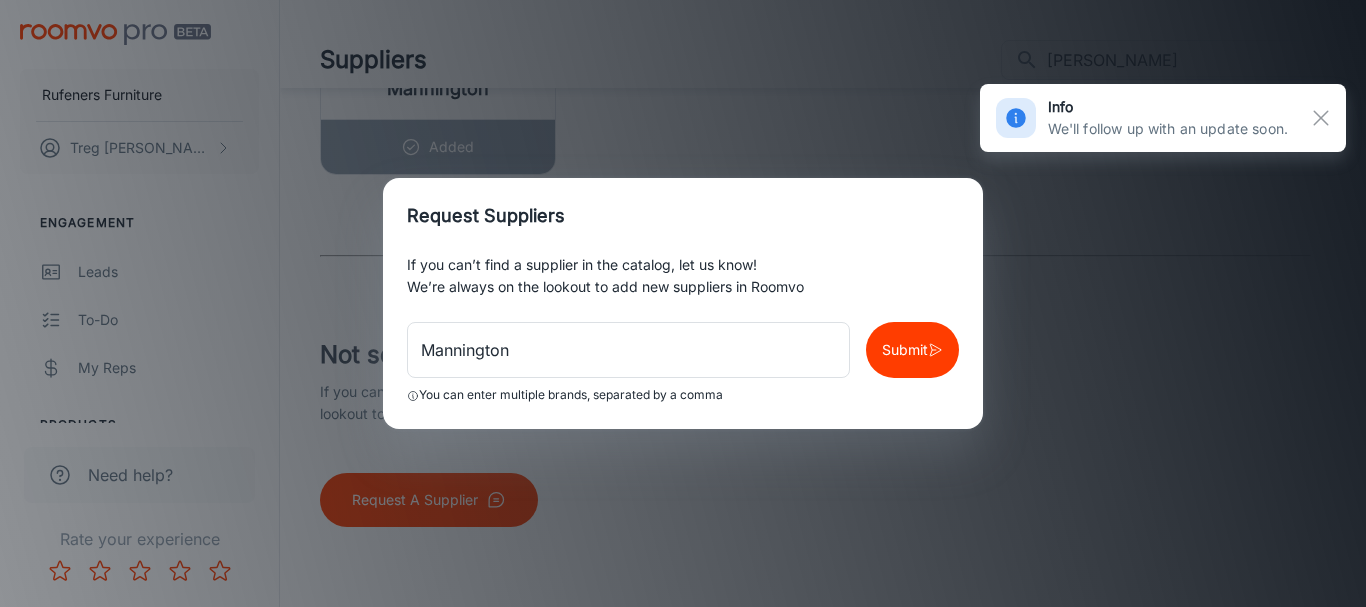 click on "Request Suppliers If you can’t find a supplier in the catalog, let us know! We’re always on the lookout to add new suppliers in Roomvo Mannington ​ Submit You can enter multiple brands, separated by a comma" at bounding box center (683, 303) 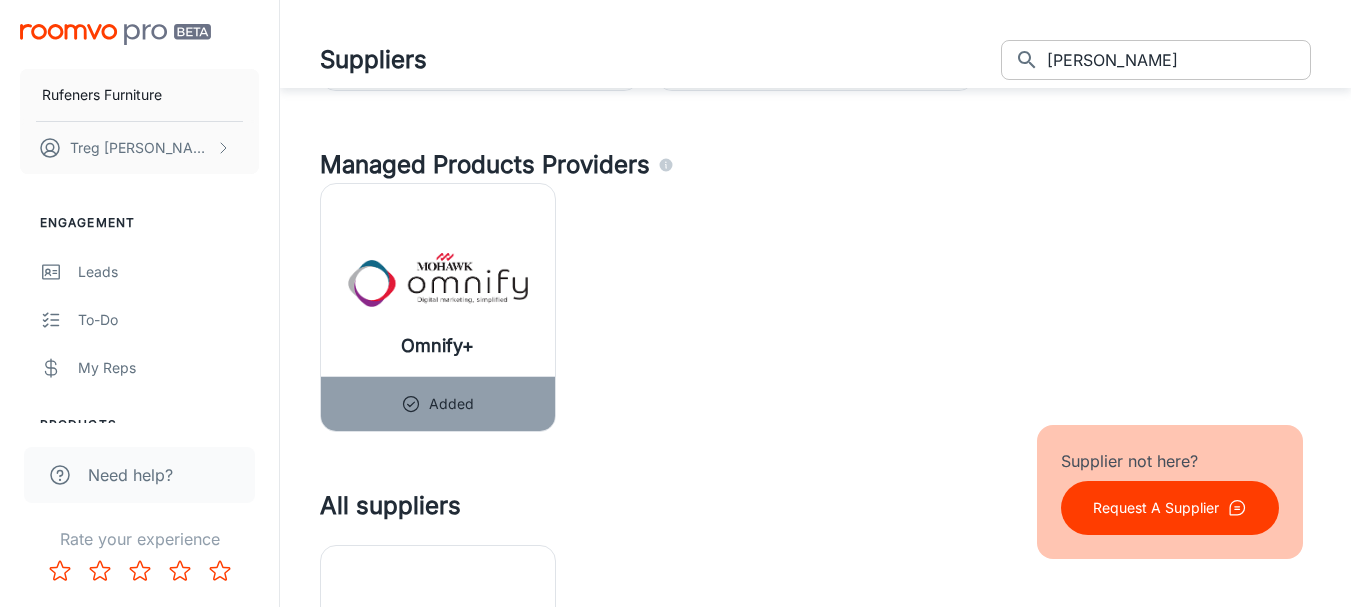 scroll, scrollTop: 0, scrollLeft: 0, axis: both 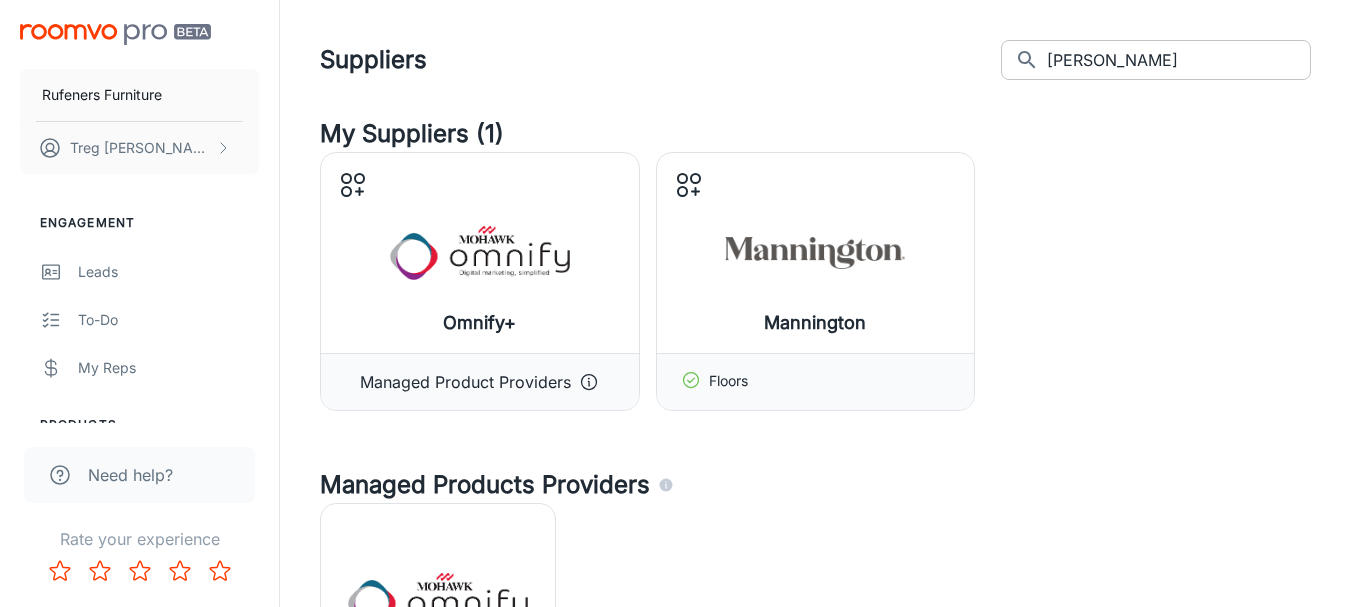 click on "mann" at bounding box center [1179, 60] 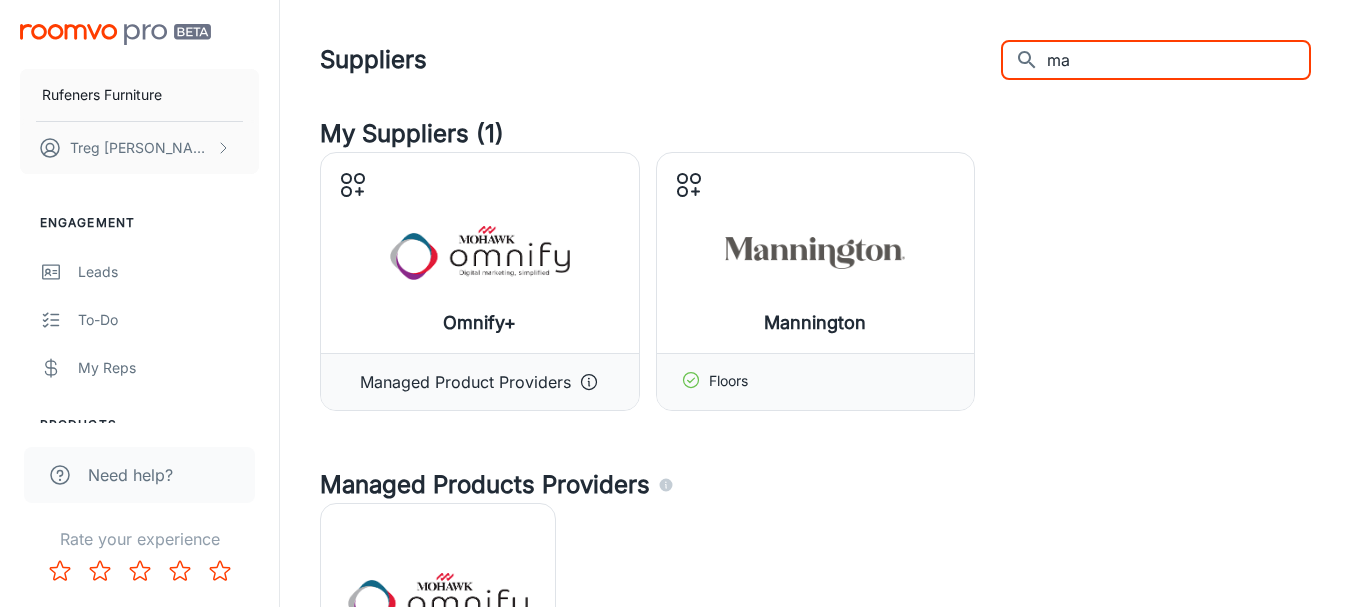 type on "m" 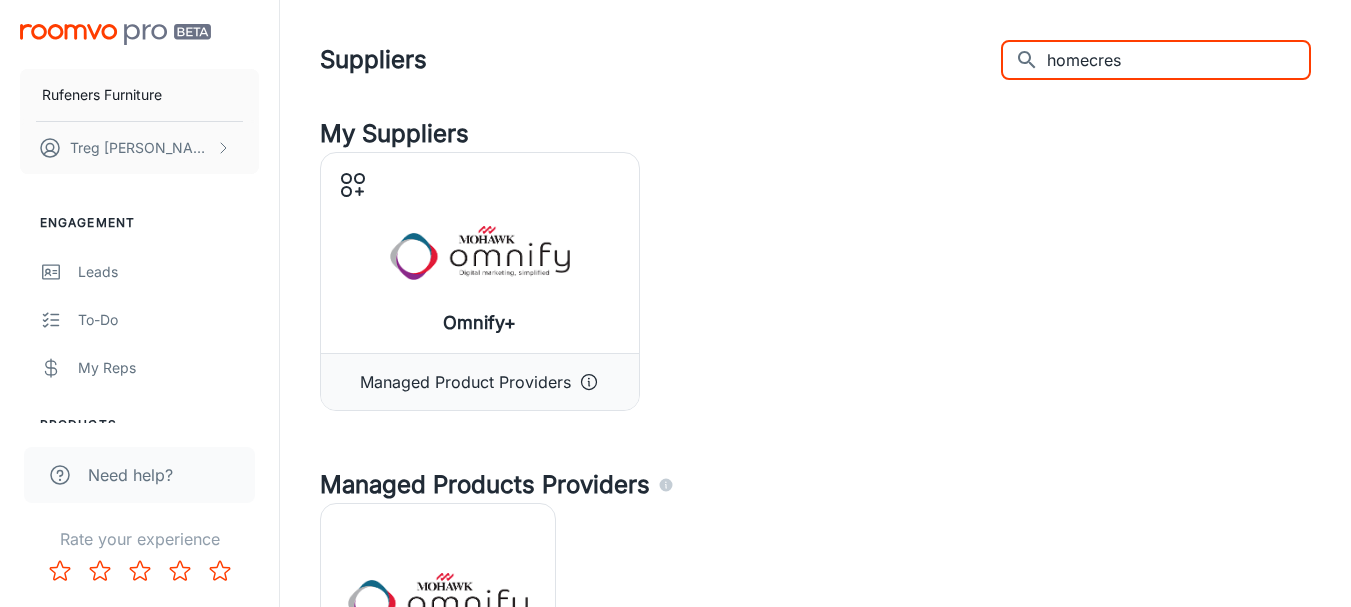 scroll, scrollTop: 495, scrollLeft: 0, axis: vertical 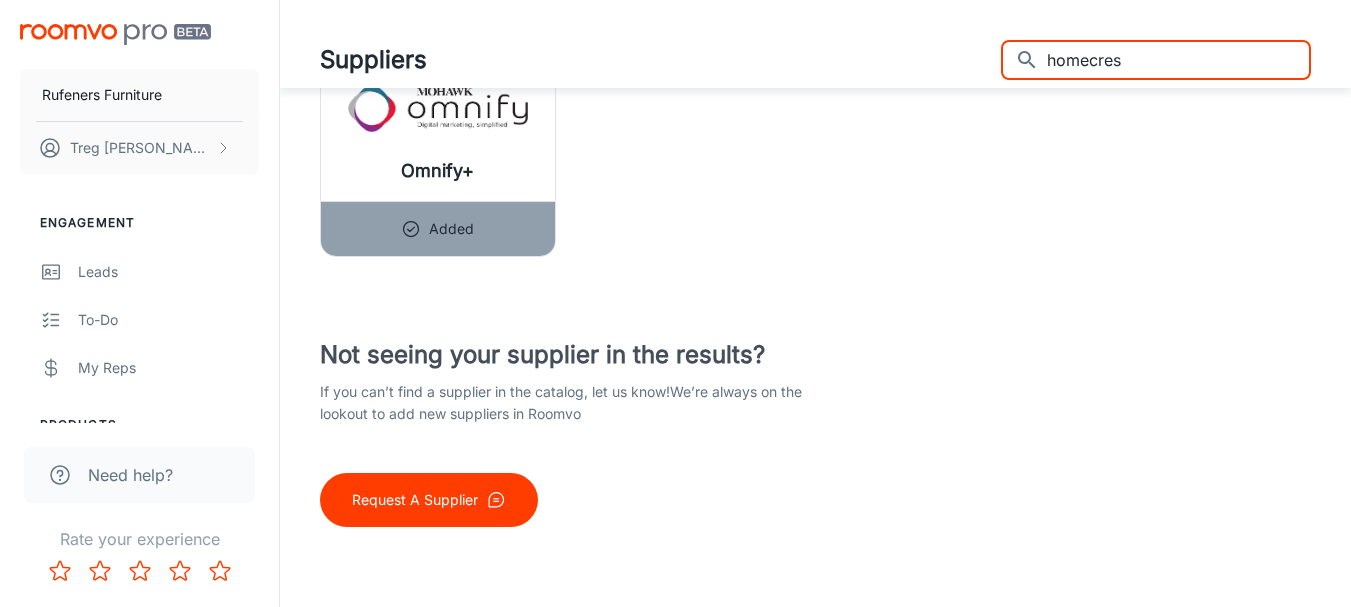 type on "homecres" 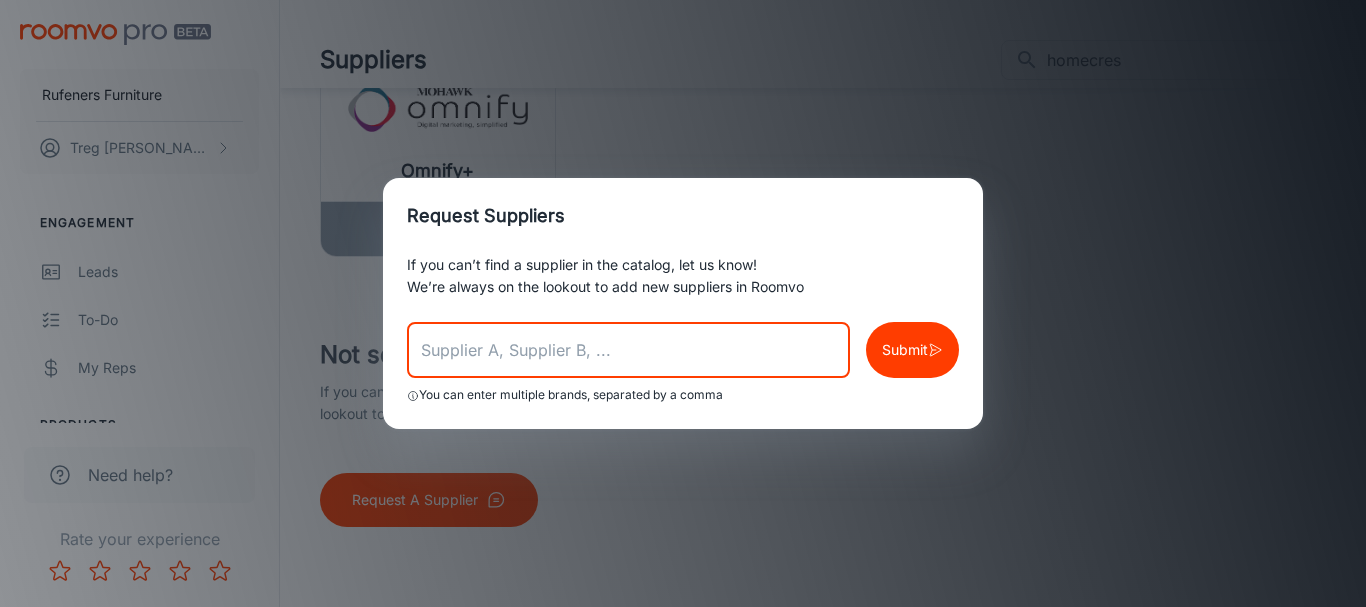 click at bounding box center (628, 350) 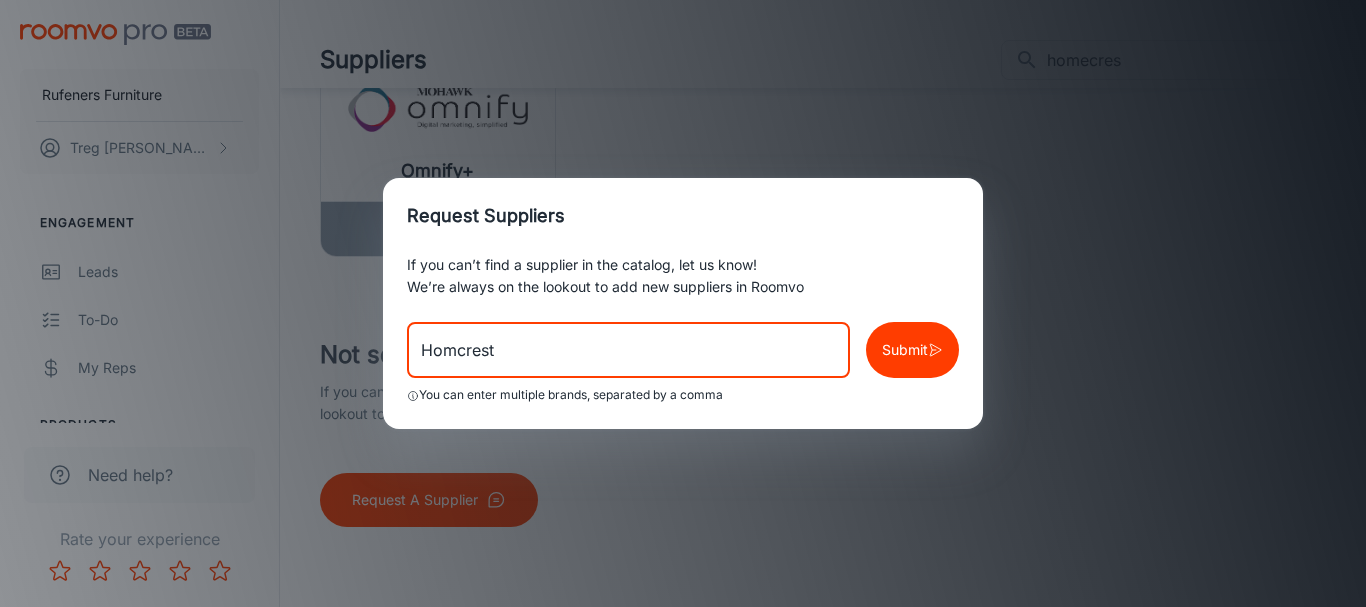 type on "Homcrest" 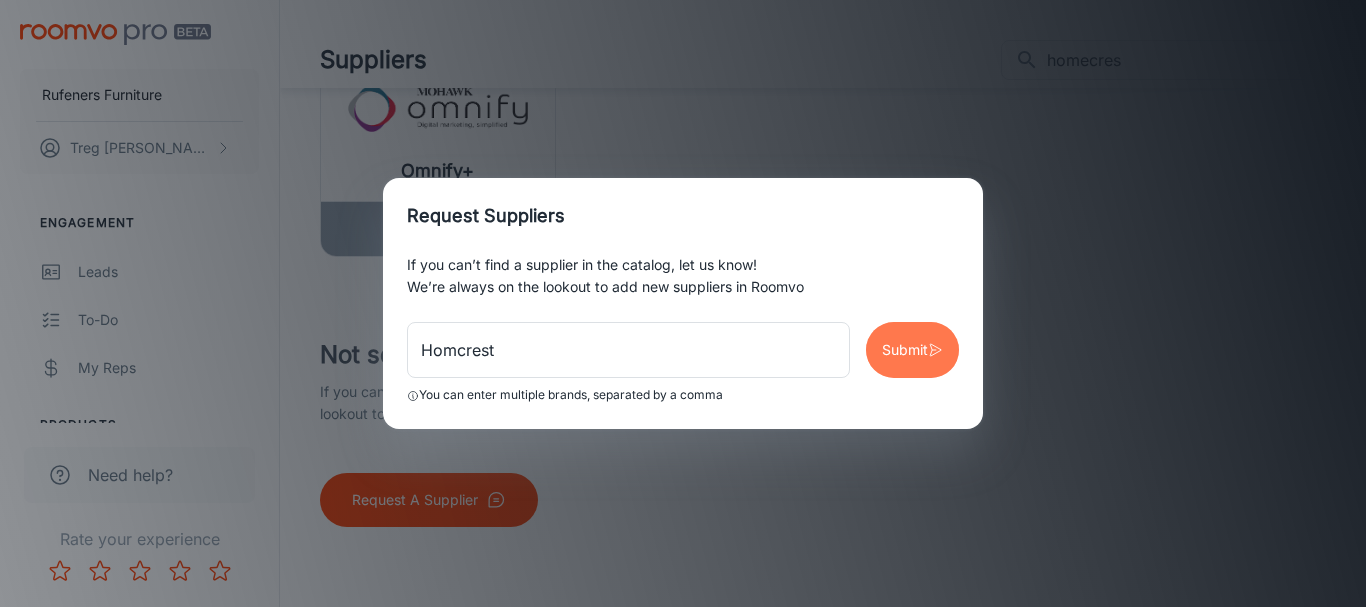 click on "Submit" at bounding box center (905, 350) 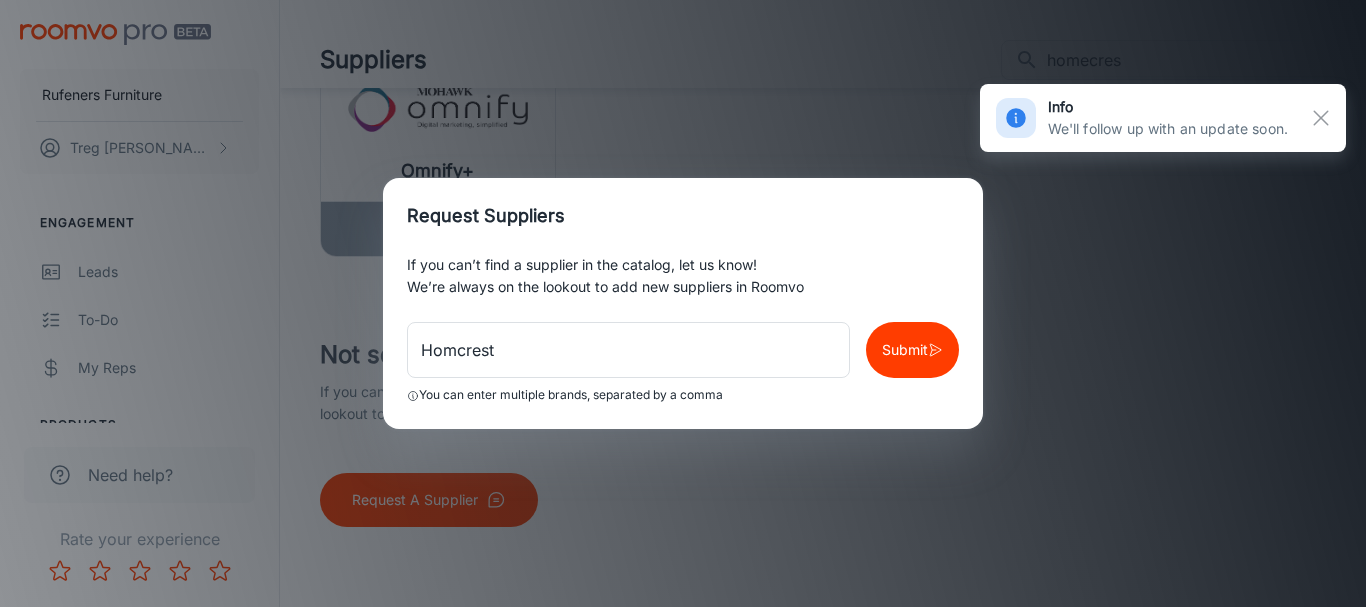 click on "Request Suppliers If you can’t find a supplier in the catalog, let us know! We’re always on the lookout to add new suppliers in Roomvo Homcrest ​ Submit You can enter multiple brands, separated by a comma" at bounding box center (683, 303) 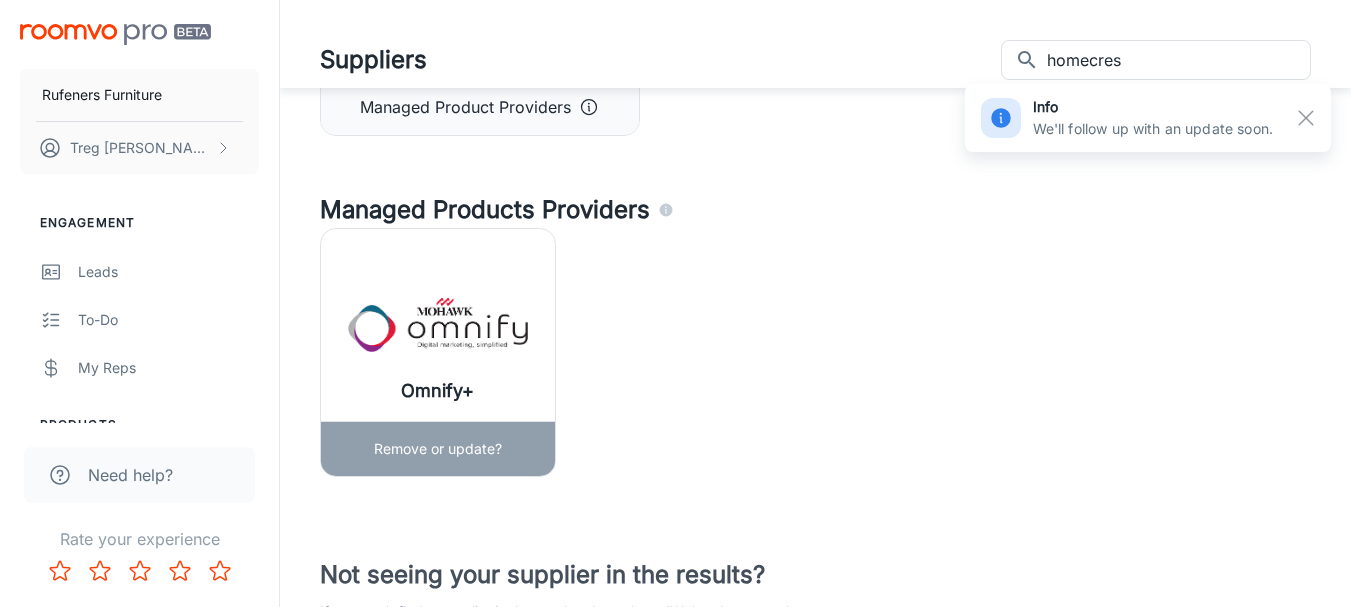scroll, scrollTop: 0, scrollLeft: 0, axis: both 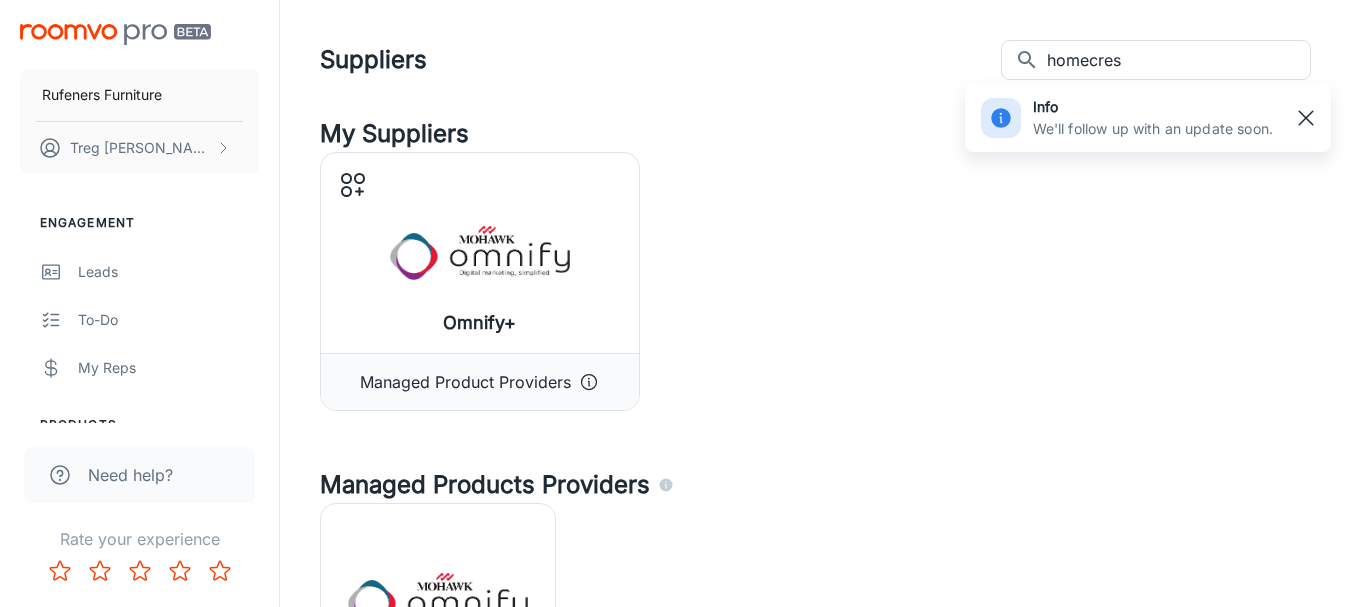 click at bounding box center [1306, 118] 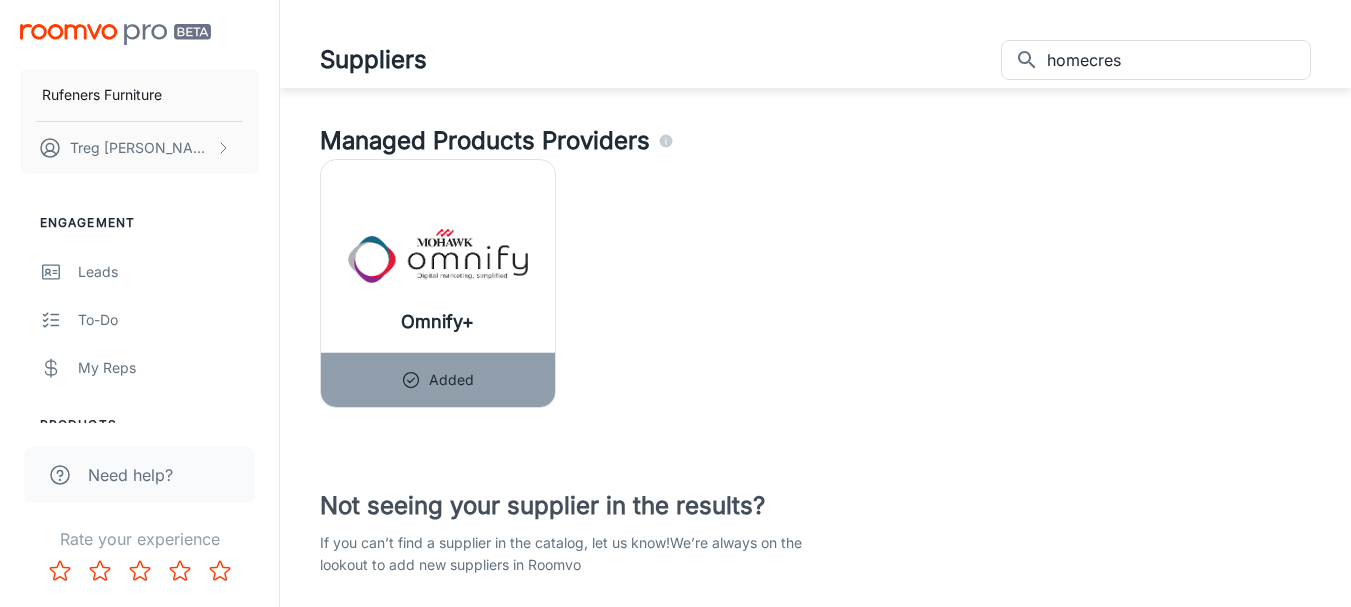 scroll, scrollTop: 495, scrollLeft: 0, axis: vertical 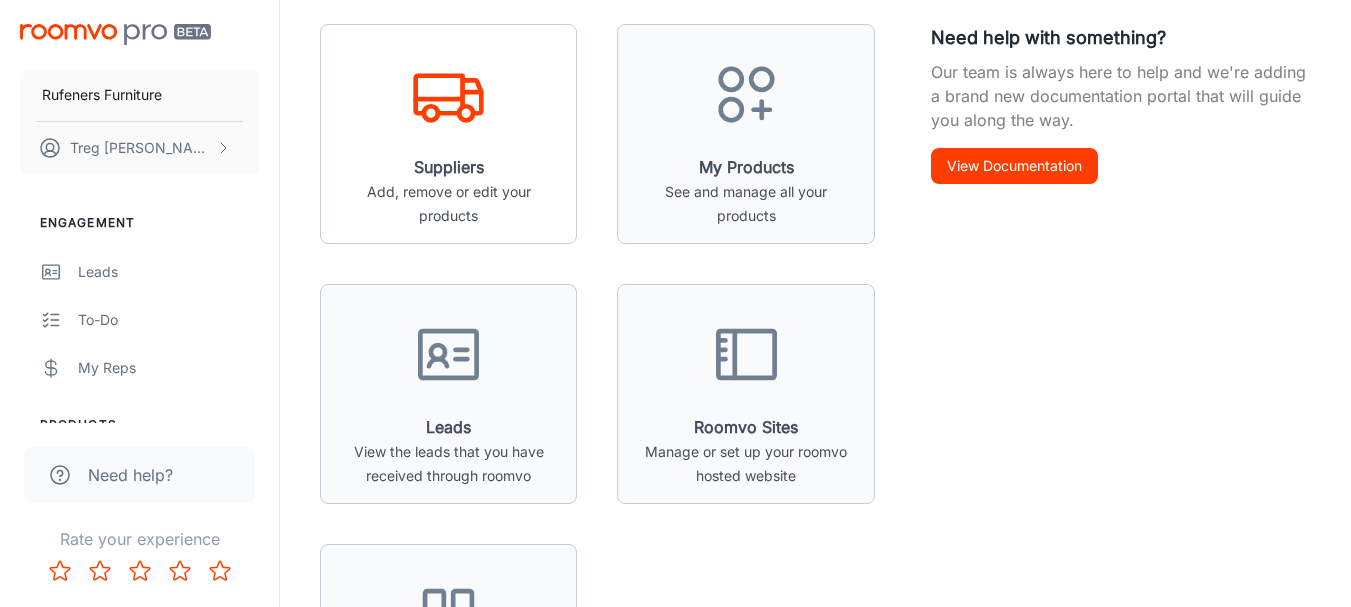 click on "Suppliers Add, remove or edit your products" at bounding box center [448, 142] 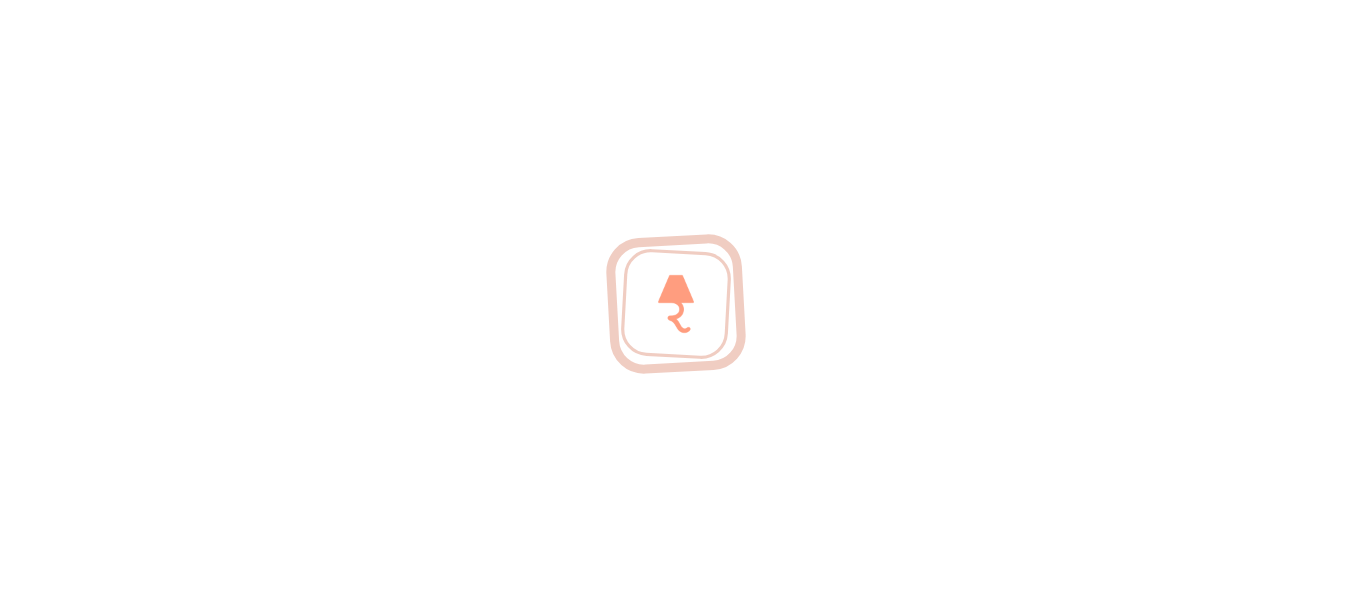 scroll, scrollTop: 0, scrollLeft: 0, axis: both 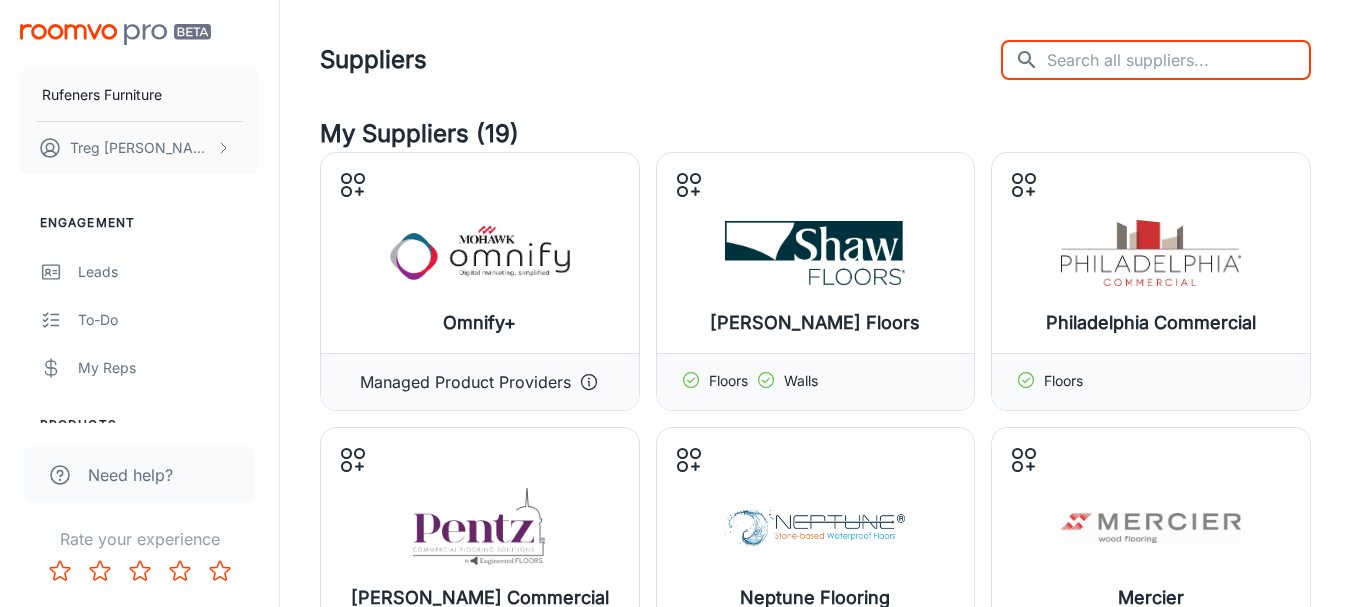 click at bounding box center (1179, 60) 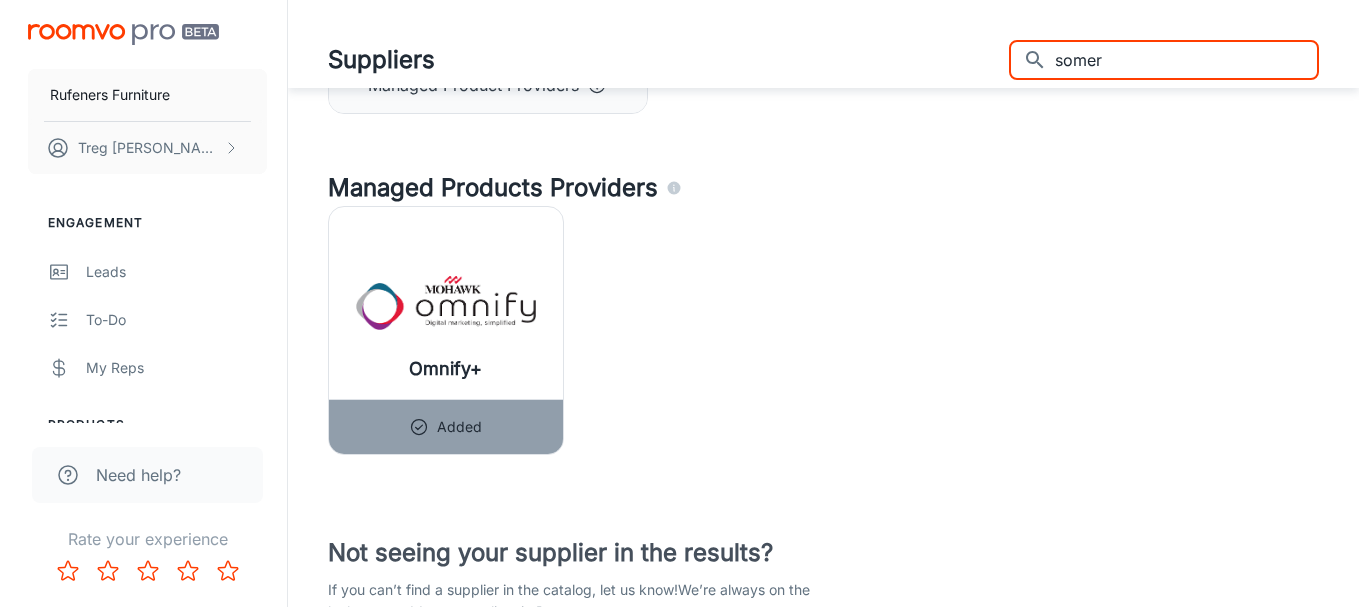 scroll, scrollTop: 495, scrollLeft: 0, axis: vertical 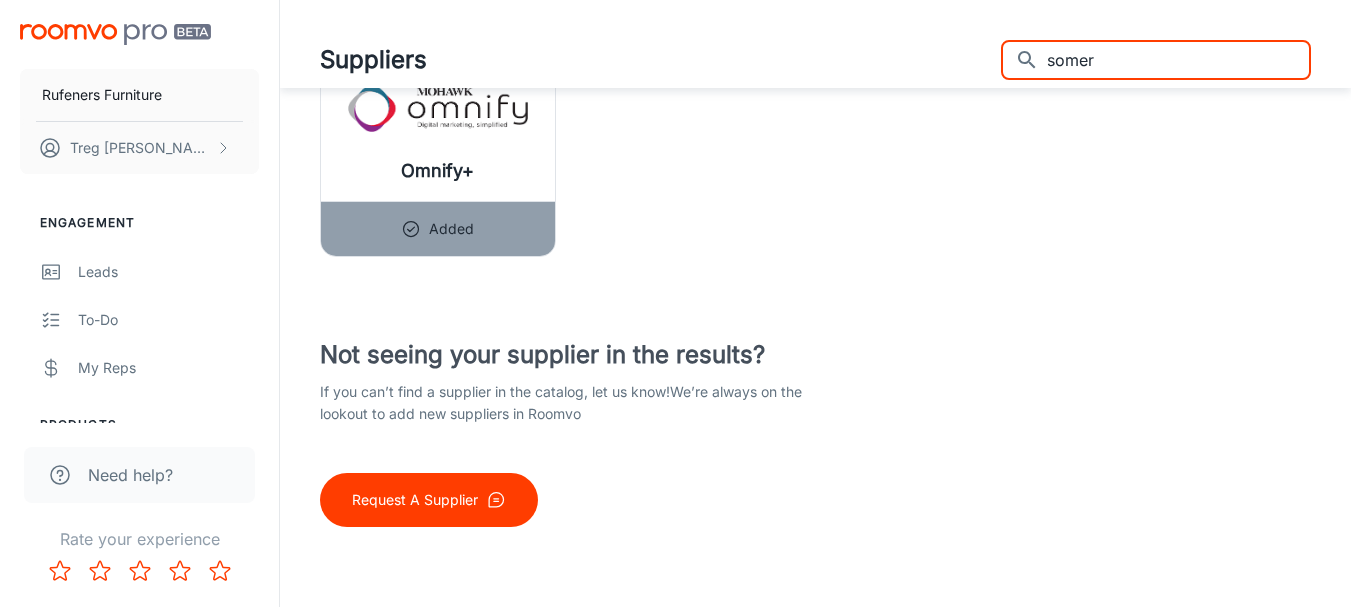 type on "somer" 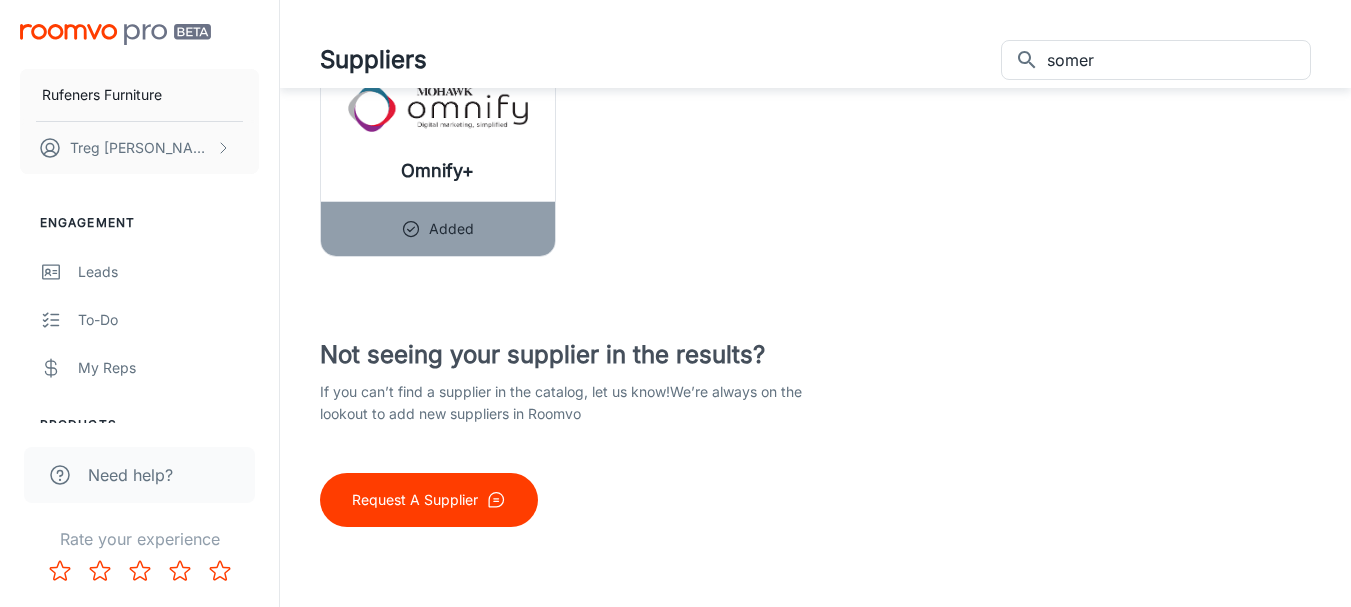 click on "My Suppliers   Omnify+ Configure Provider Managed Product Providers Managed Products Providers Omnify+ Added Not seeing your supplier in the results? If you can’t find a supplier in the catalog, let us know! We’re always on the lookout to add new suppliers in Roomvo Request A Supplier" at bounding box center (815, 56) 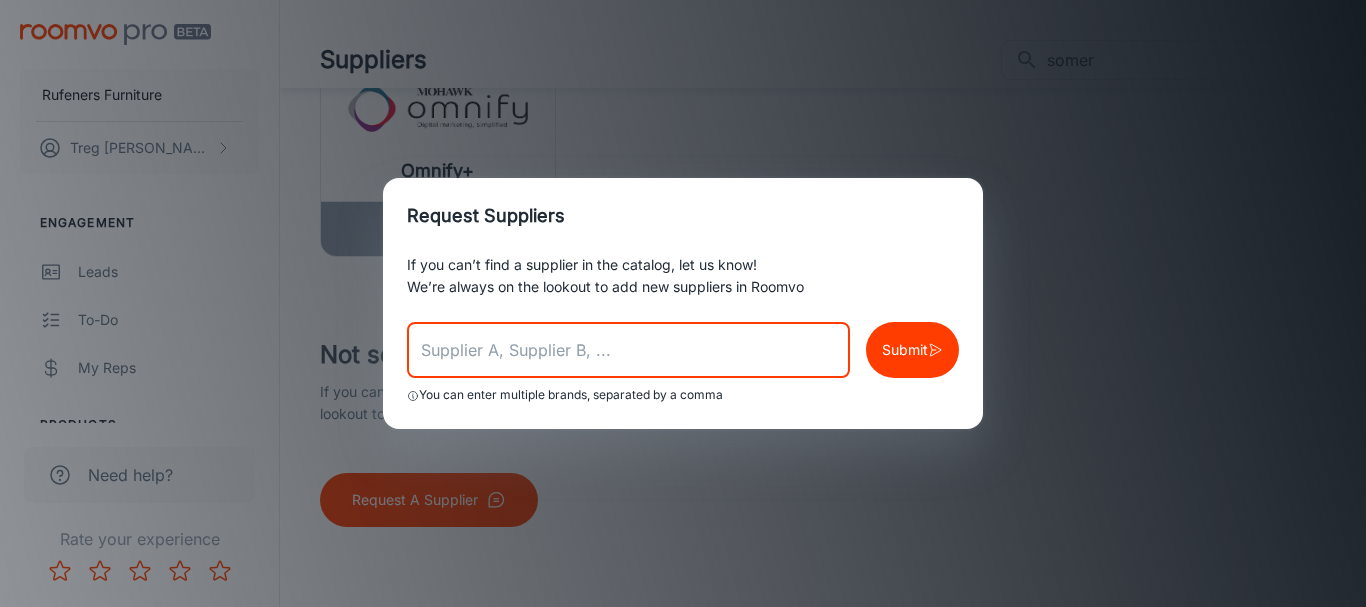 drag, startPoint x: 492, startPoint y: 341, endPoint x: 500, endPoint y: 325, distance: 17.888544 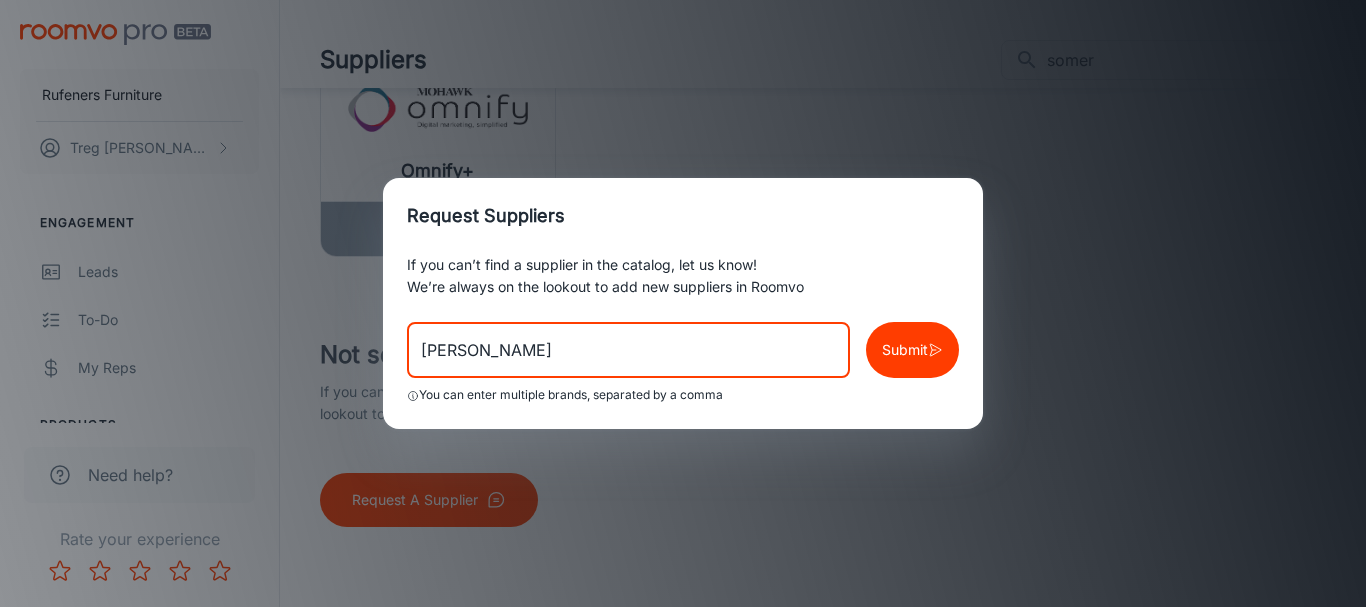 type on "[PERSON_NAME]" 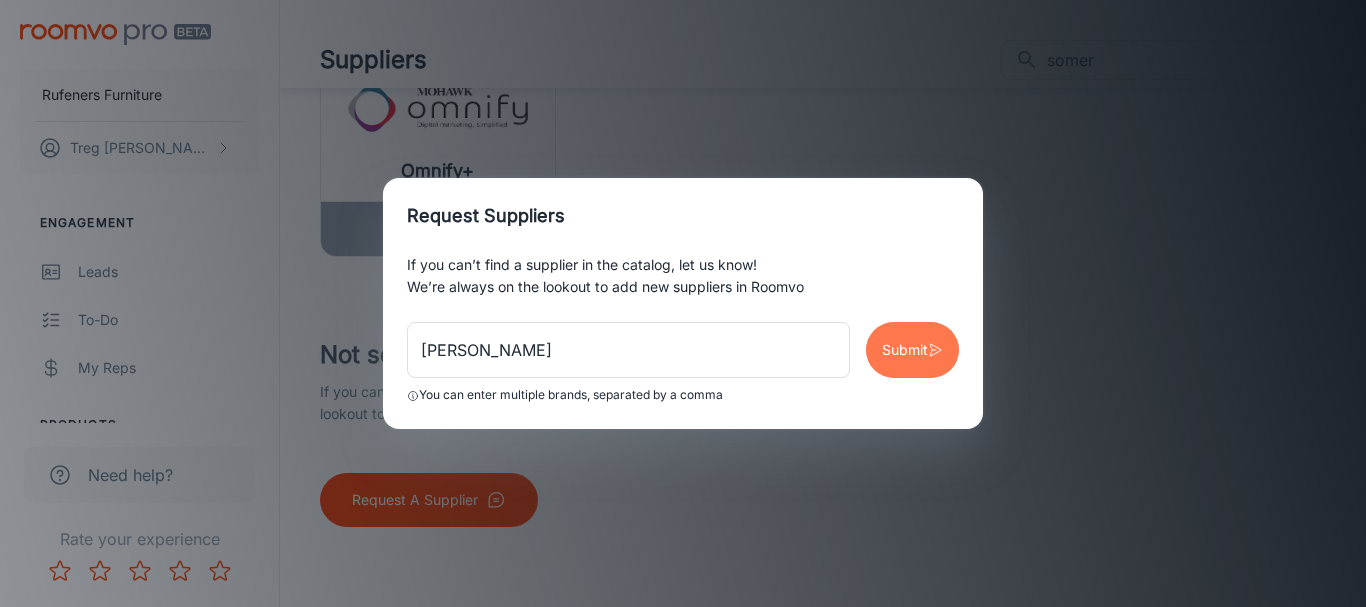 click on "Submit" at bounding box center [905, 350] 